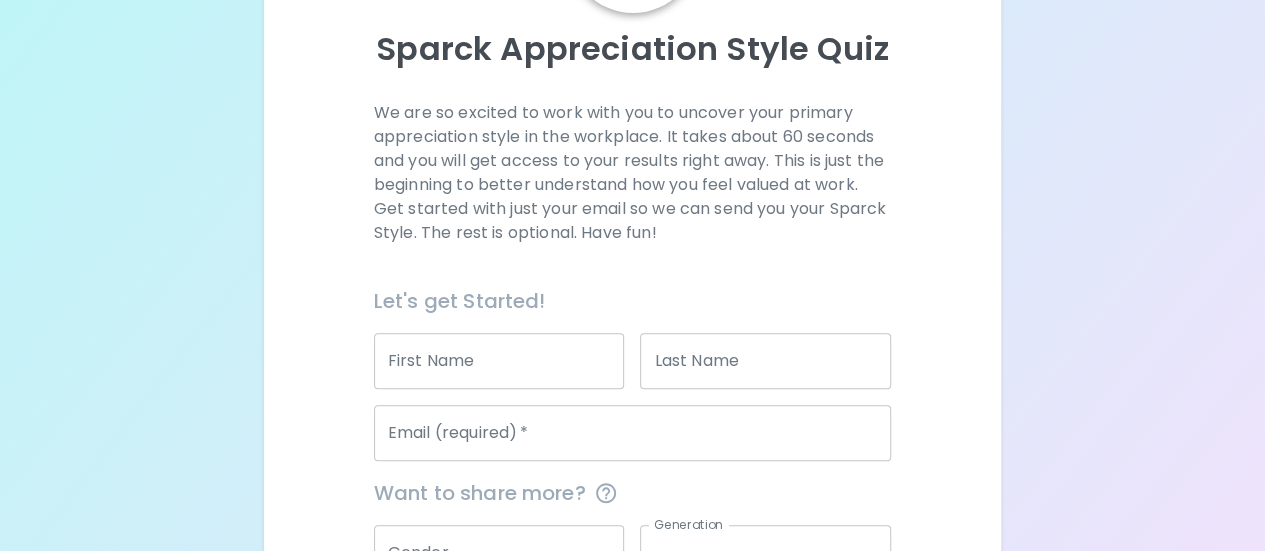 scroll, scrollTop: 240, scrollLeft: 0, axis: vertical 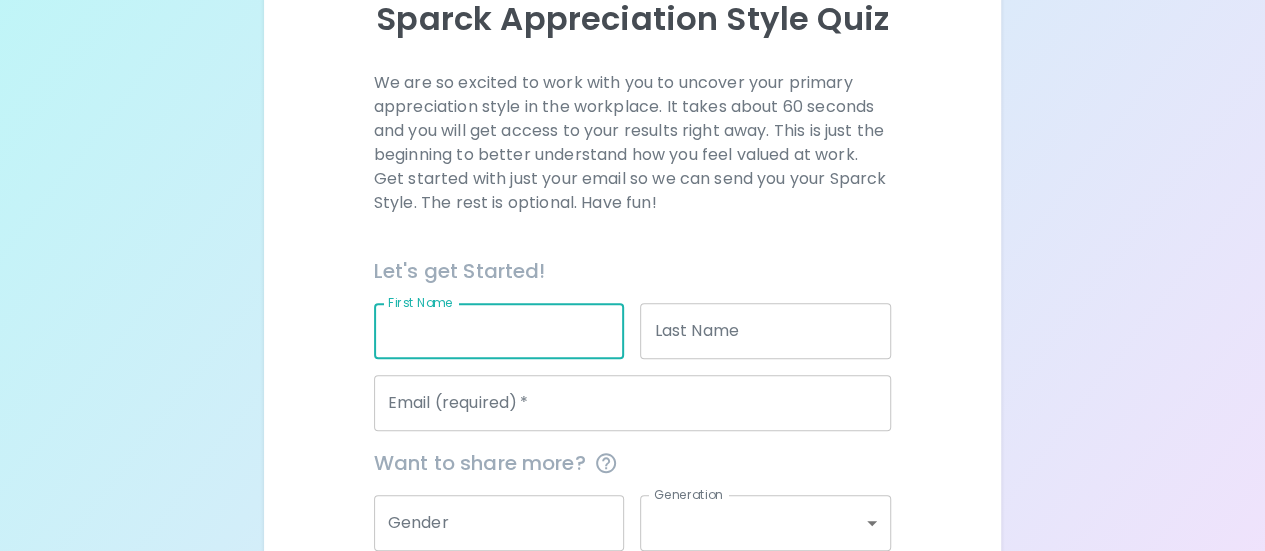 click on "First Name" at bounding box center [499, 331] 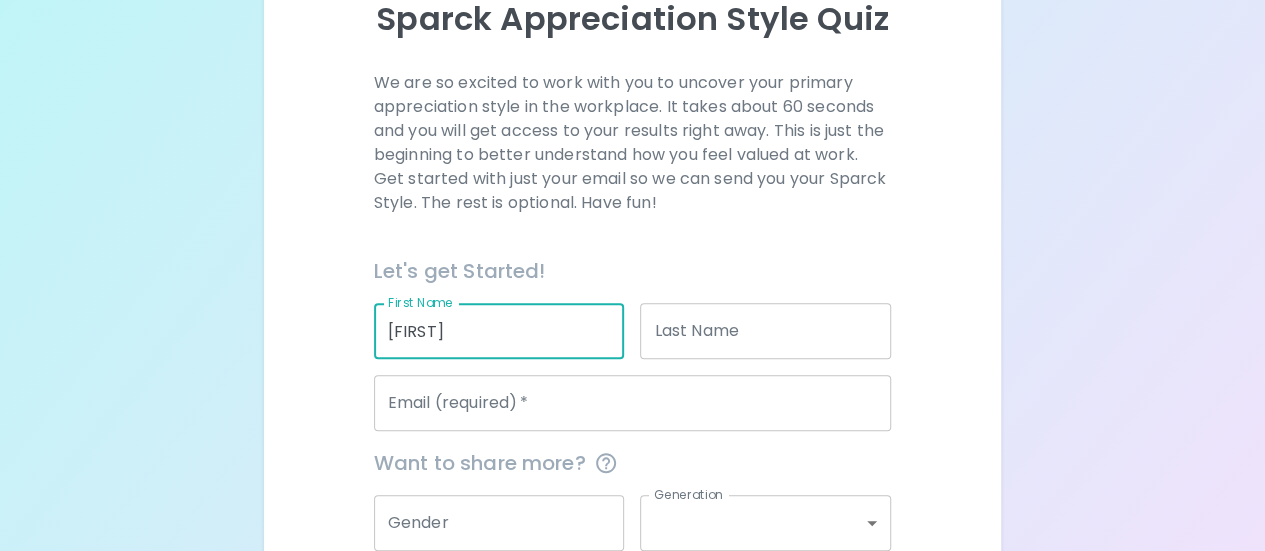 type on "[FIRST]" 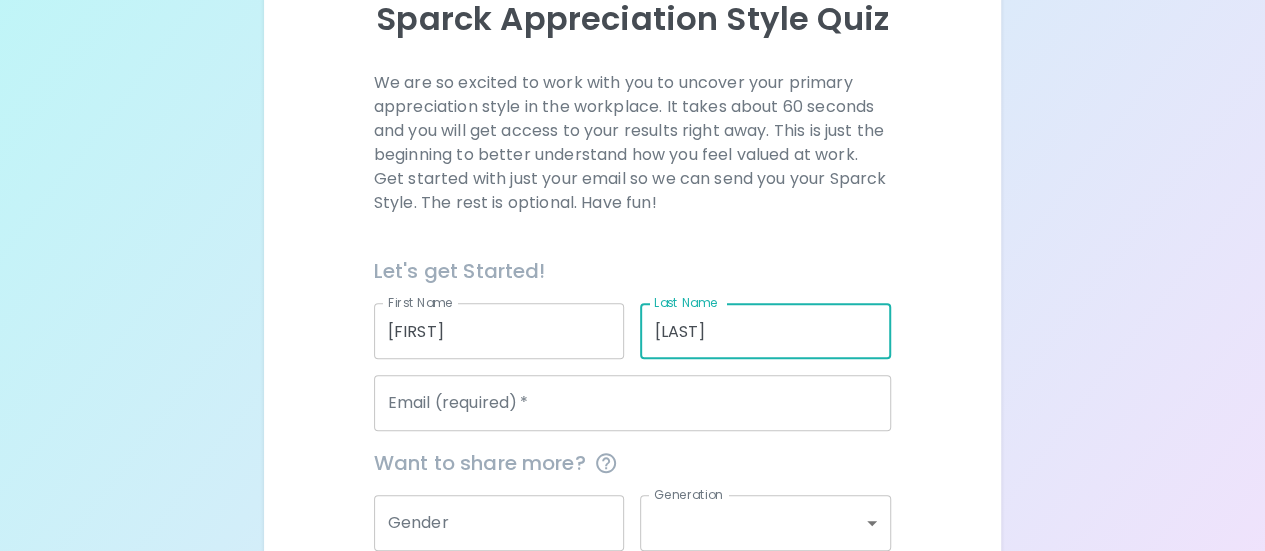 type on "[LAST]" 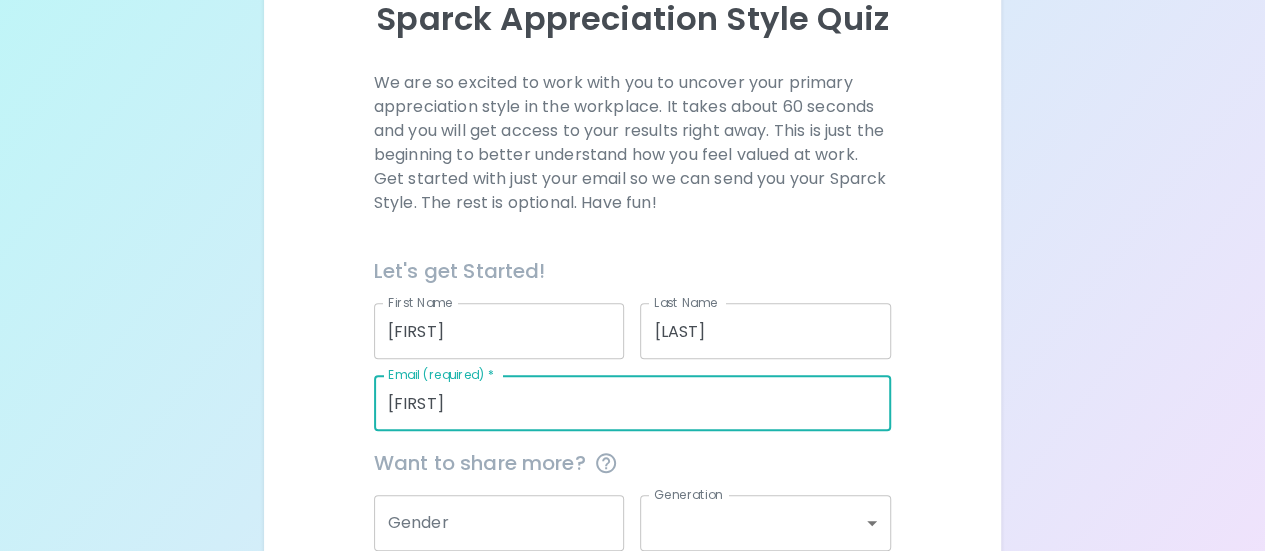 type on "[EMAIL]" 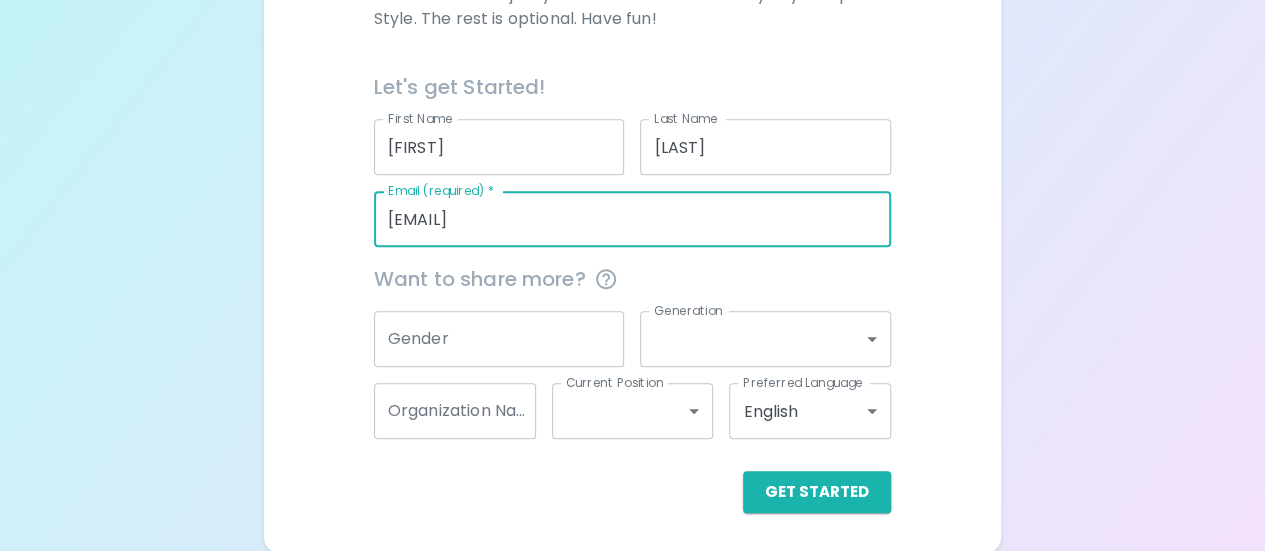 scroll, scrollTop: 425, scrollLeft: 0, axis: vertical 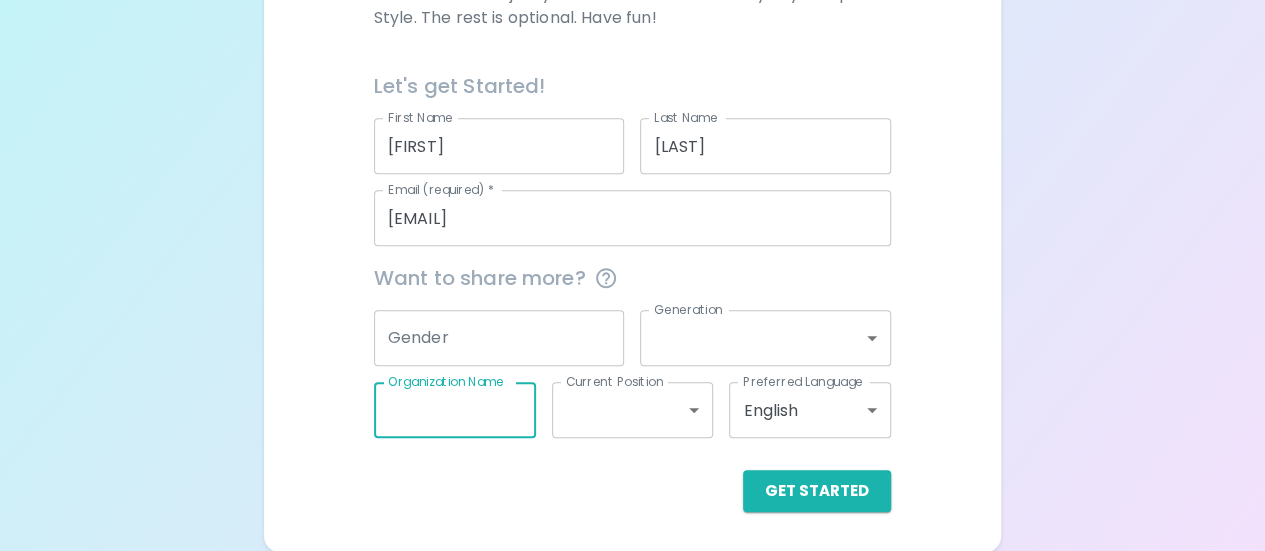 click on "Organization Name" at bounding box center [455, 410] 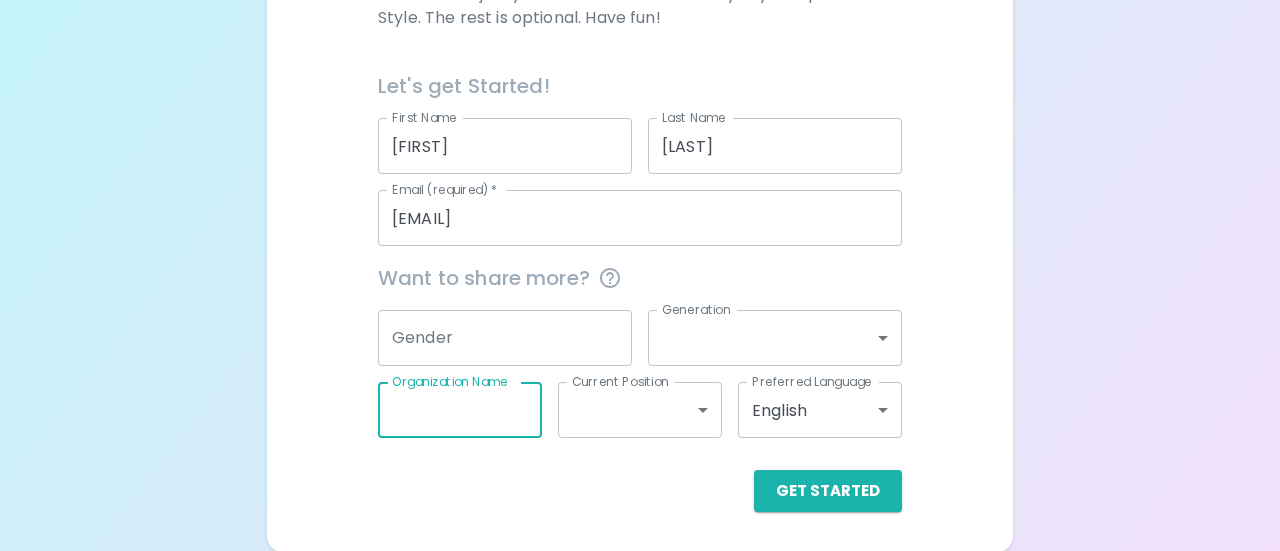 click on "[FIRST] [LAST] Appreciation Style Quiz We are so excited to work with you to uncover your primary appreciation style in the workplace. It takes about 60 seconds and you will get access to your results right away. This is just the beginning to better understand how you feel valued at work. Get started with just your email so we can send you your Sparck Style. The rest is optional. Have fun! Let's get Started! First Name [FIRST] First Name Last Name [LAST] Last Name Email (required)   * [EMAIL] Email (required)   * Want to share more? Gender Gender Generation ​ Generation Organization Name Organization Name Current Position ​ Current Position Preferred Language English en Preferred Language Get Started English Español العربية‏ Português" at bounding box center [640, 63] 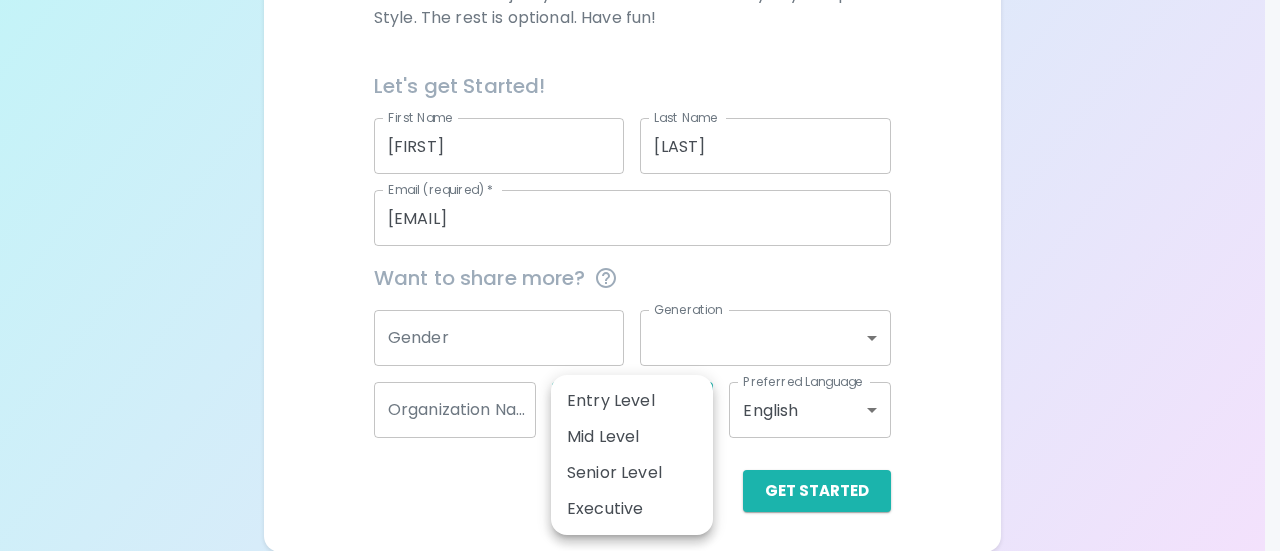 click at bounding box center [640, 275] 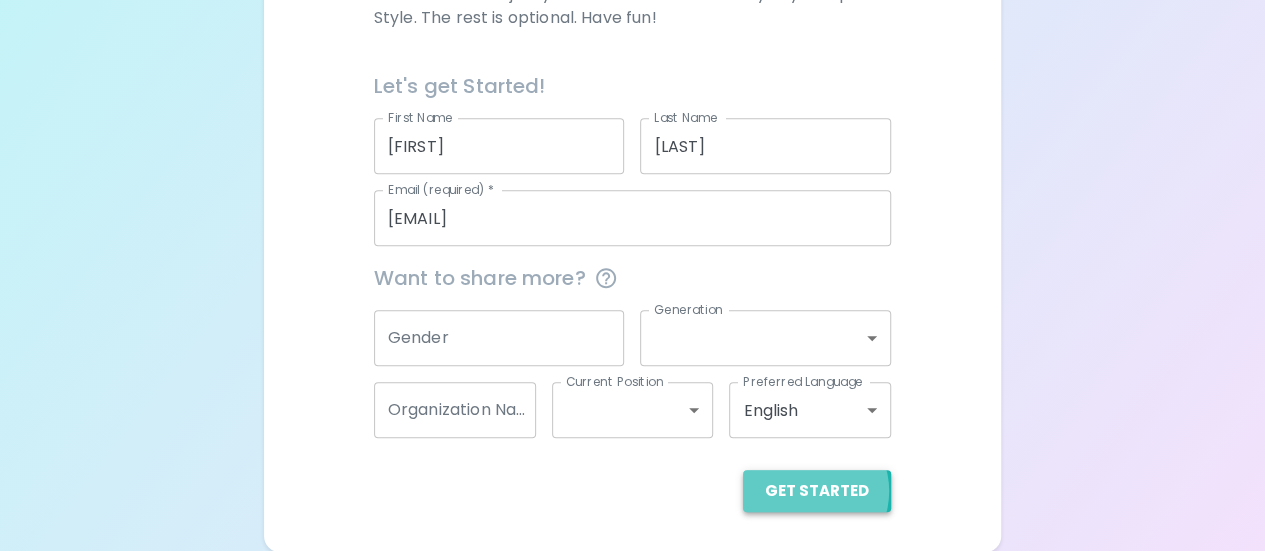 click on "Get Started" at bounding box center (817, 491) 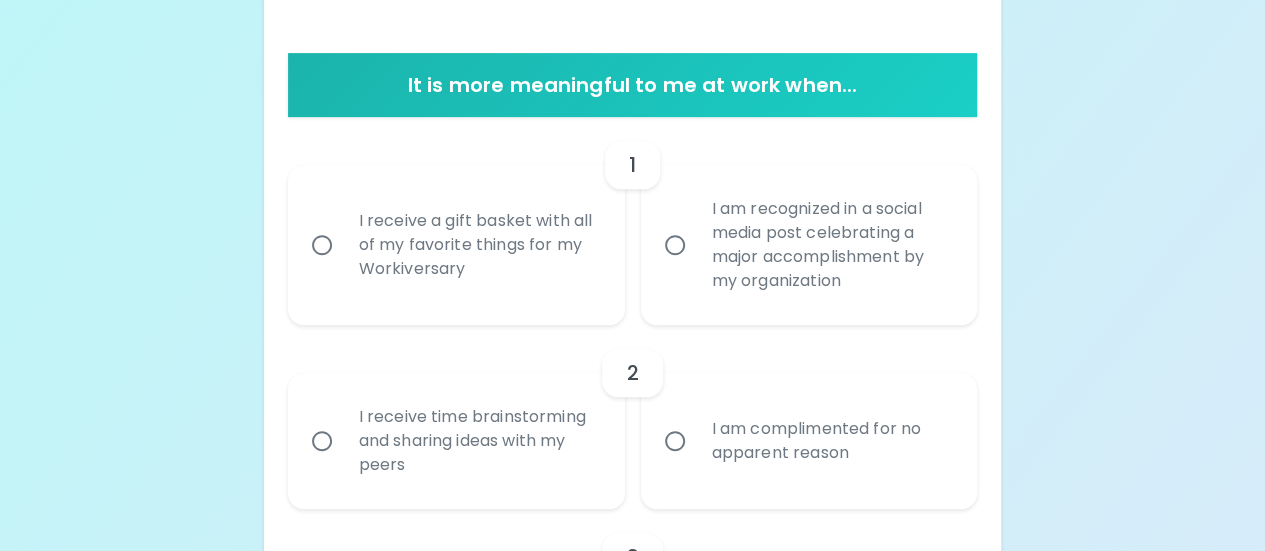 scroll, scrollTop: 345, scrollLeft: 0, axis: vertical 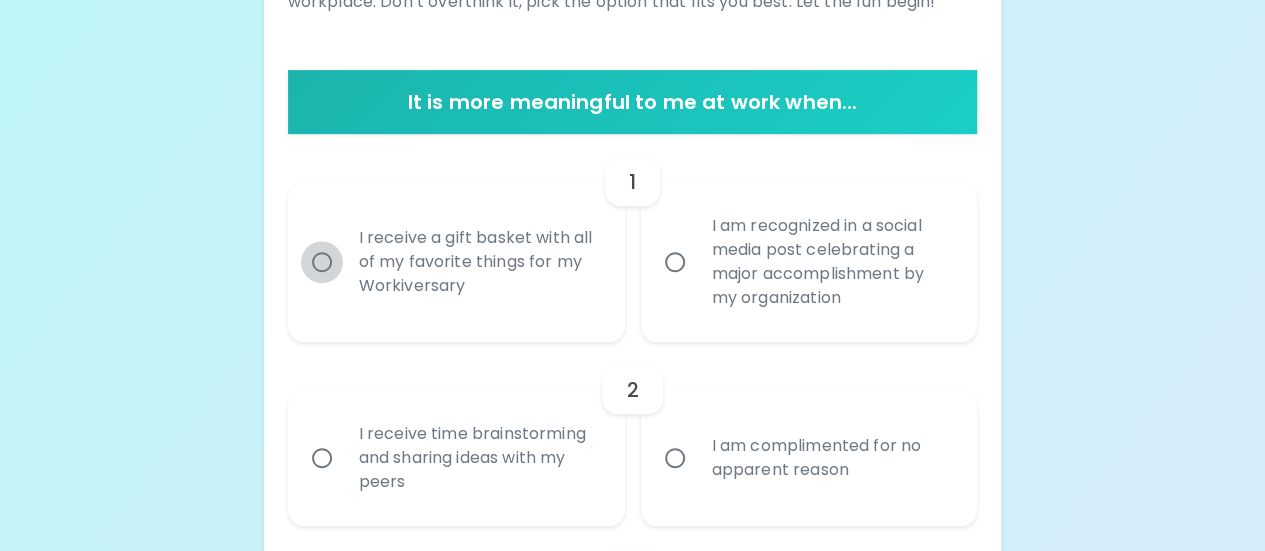 click on "I receive a gift basket with all of my favorite things for my Workiversary" at bounding box center [322, 262] 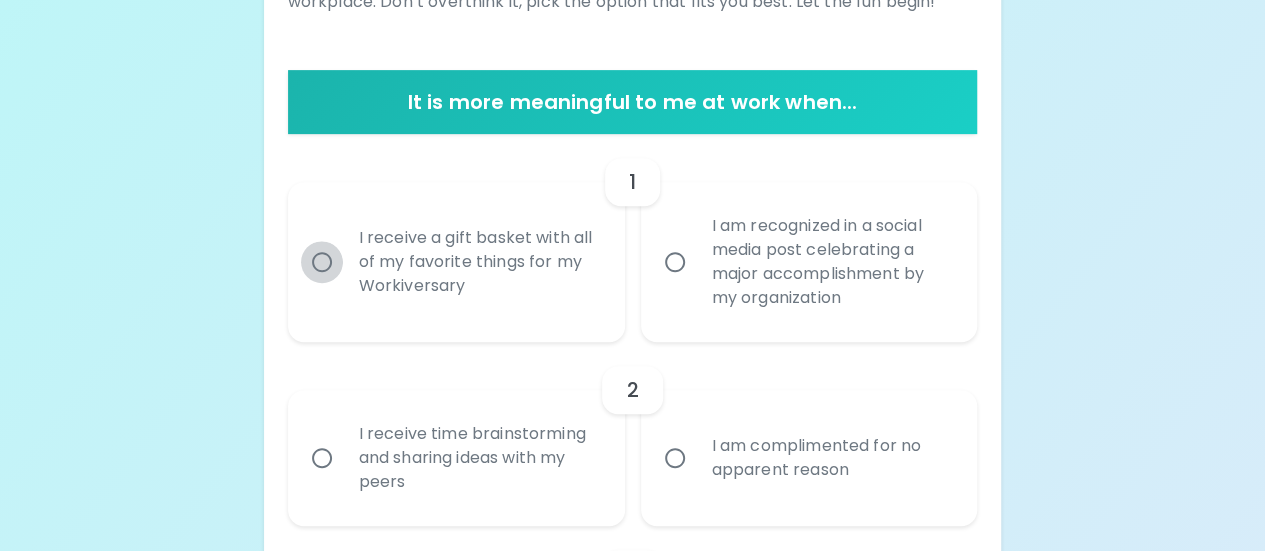 radio on "true" 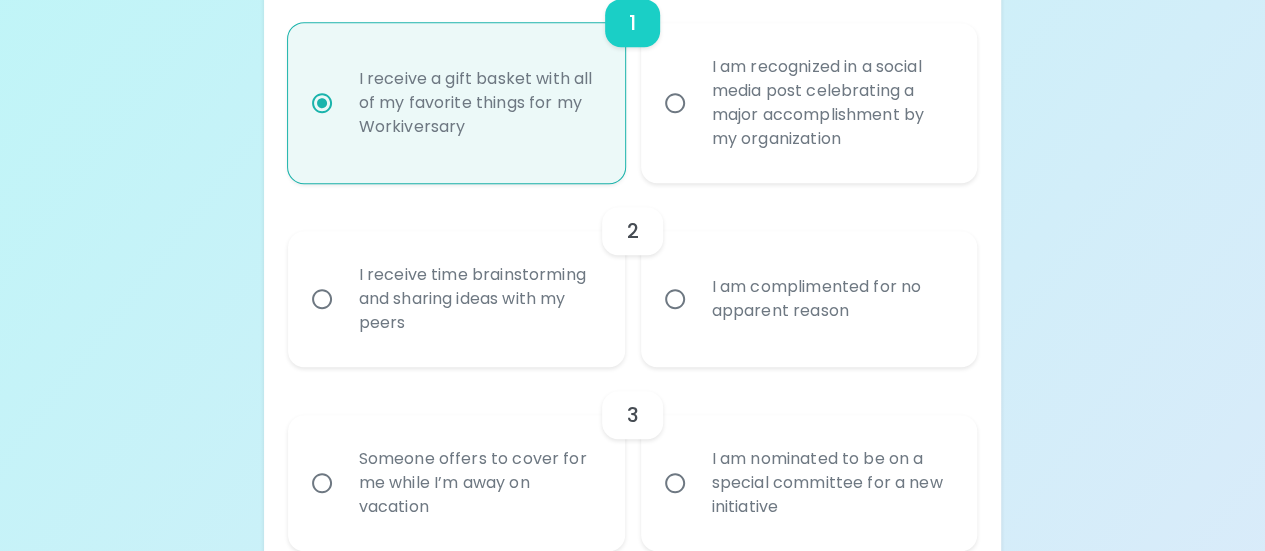 scroll, scrollTop: 505, scrollLeft: 0, axis: vertical 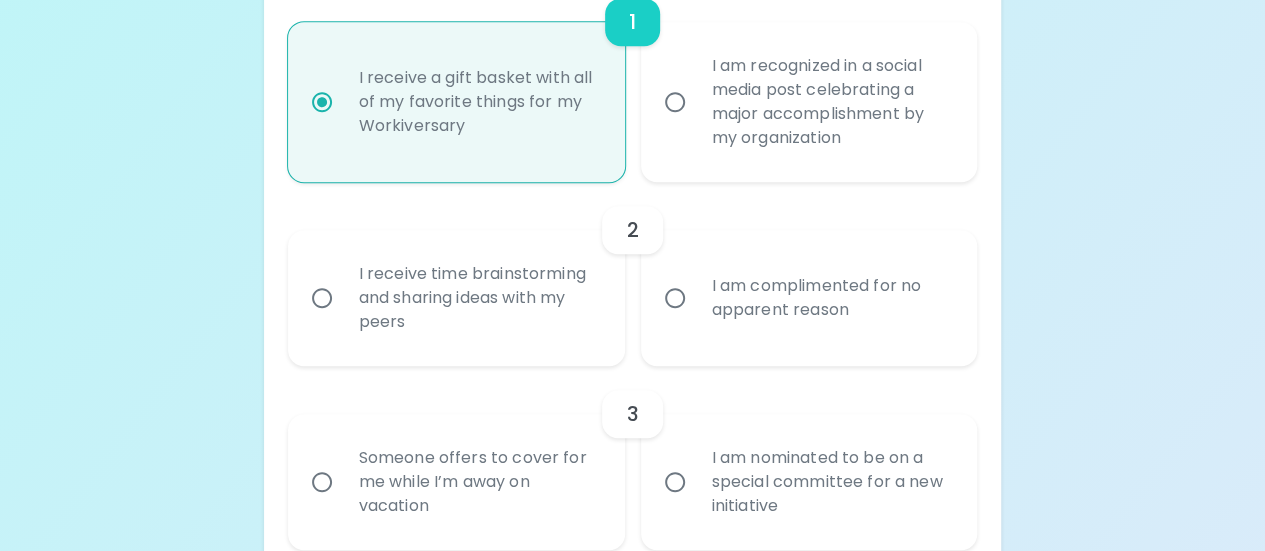 click on "I am complimented for no apparent reason" at bounding box center (831, 298) 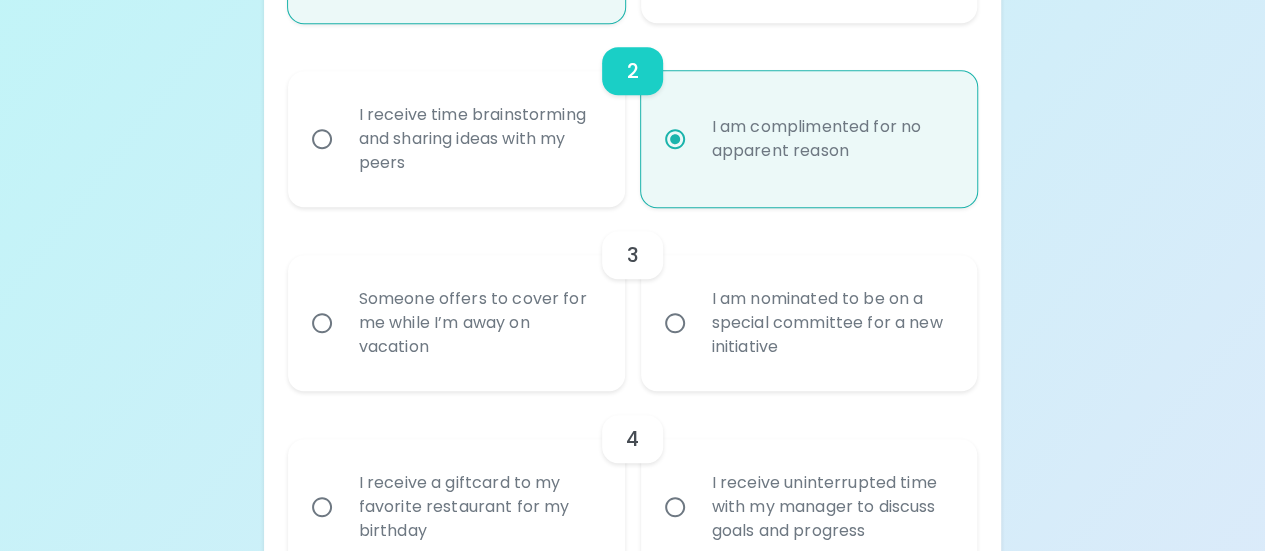 scroll, scrollTop: 665, scrollLeft: 0, axis: vertical 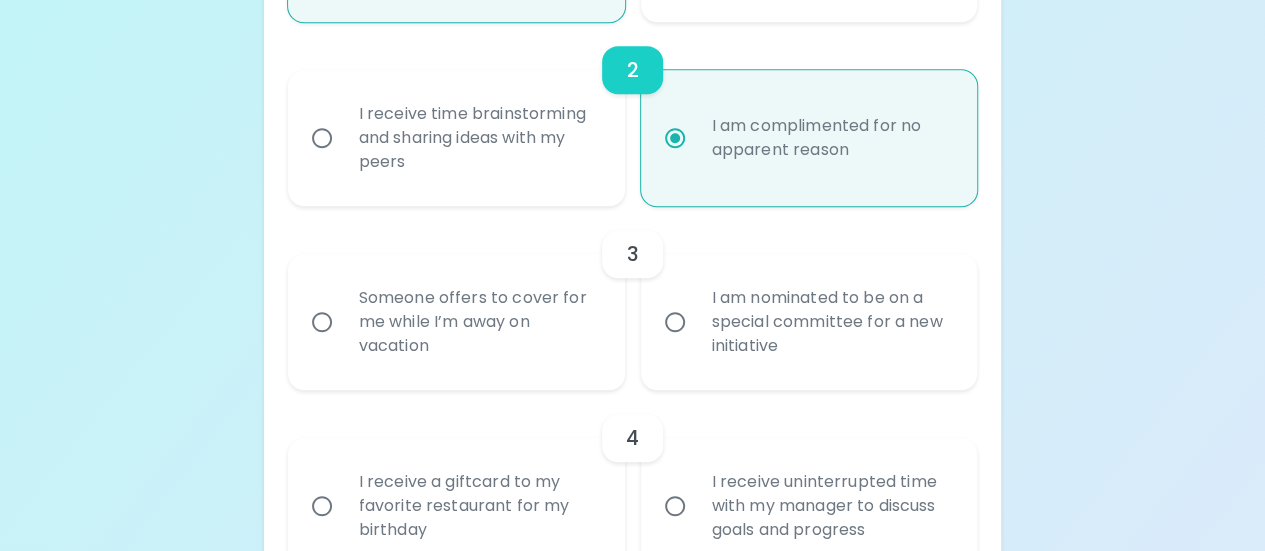 radio on "true" 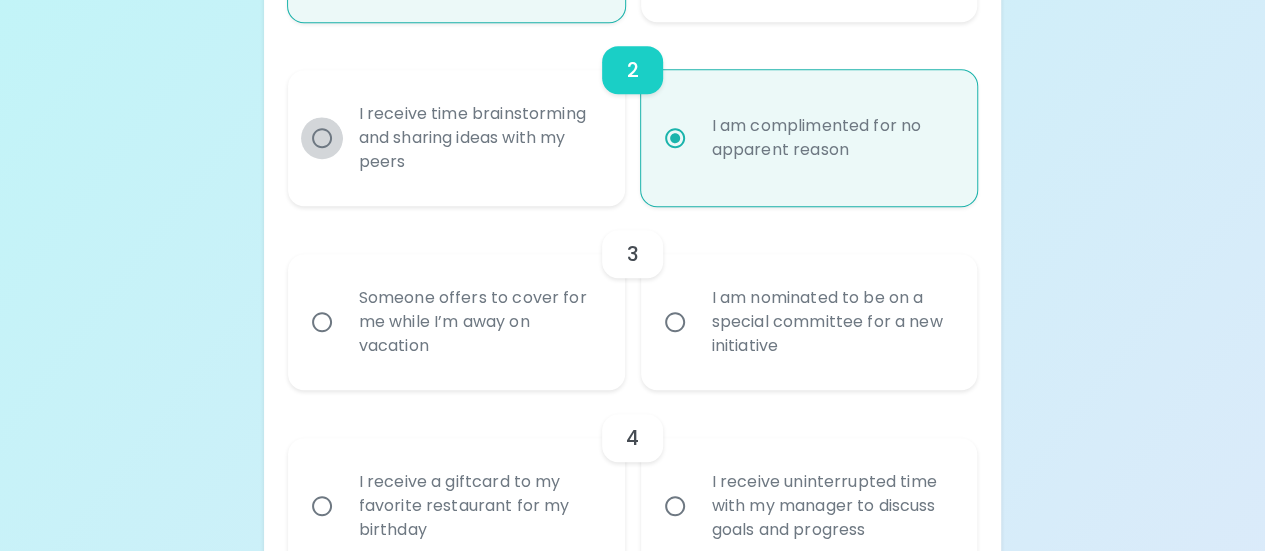 click on "I receive time brainstorming and sharing ideas with my peers" at bounding box center (322, 138) 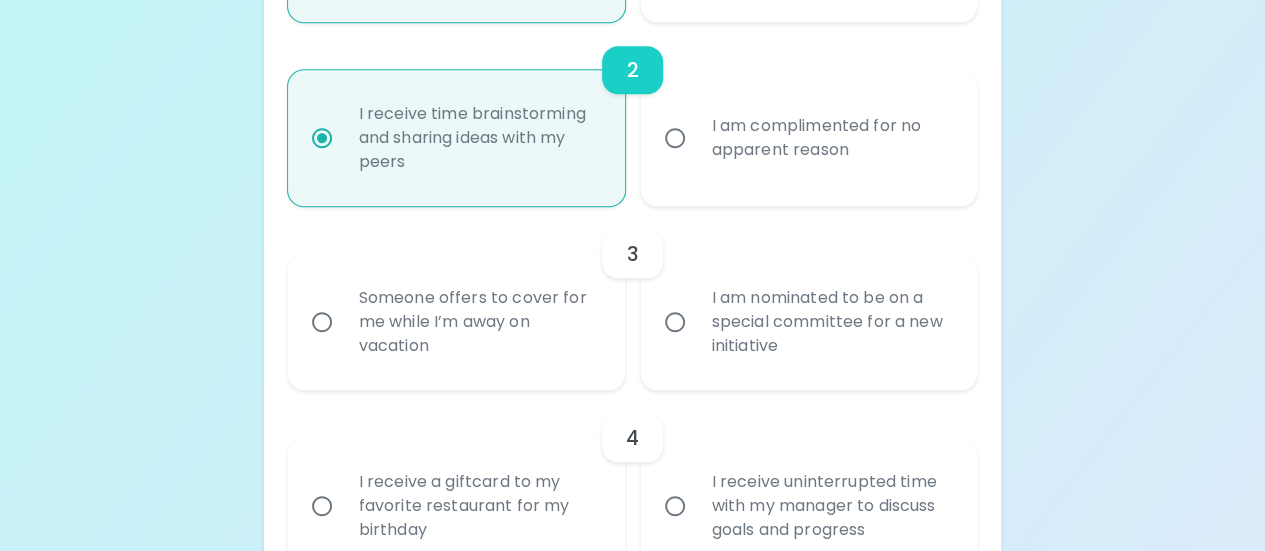 radio on "true" 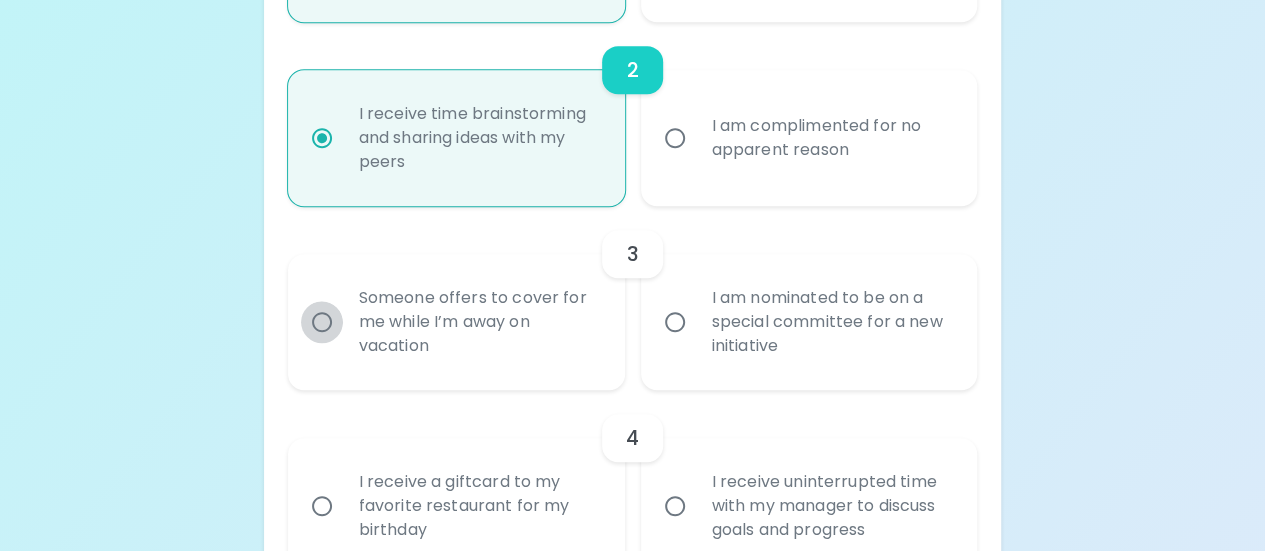click on "Someone offers to cover for me while I’m away on vacation" at bounding box center [322, 322] 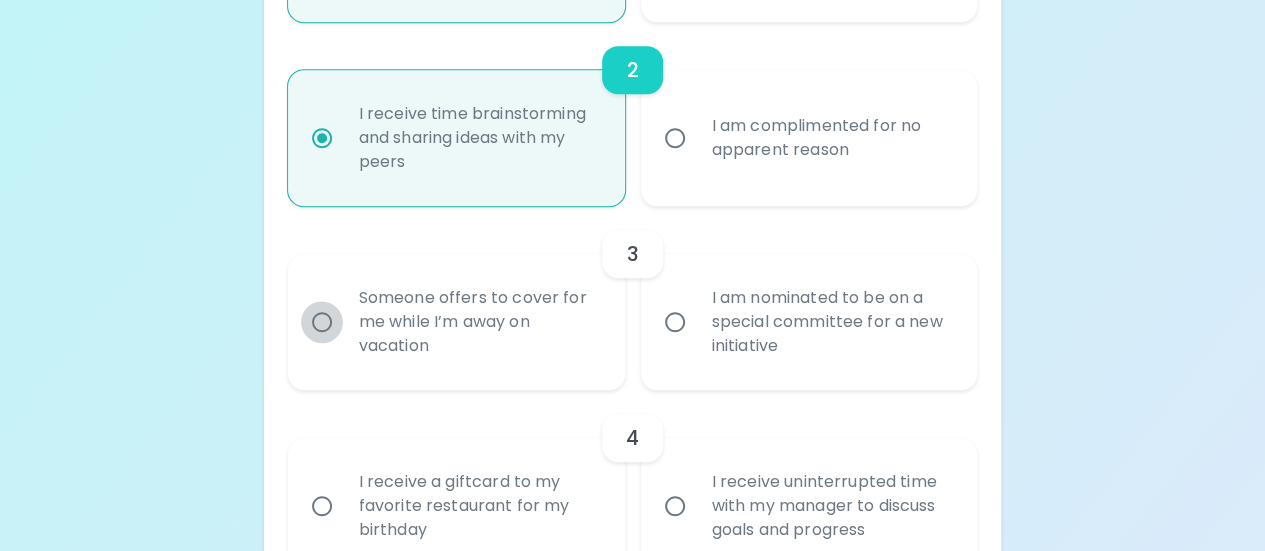 radio on "false" 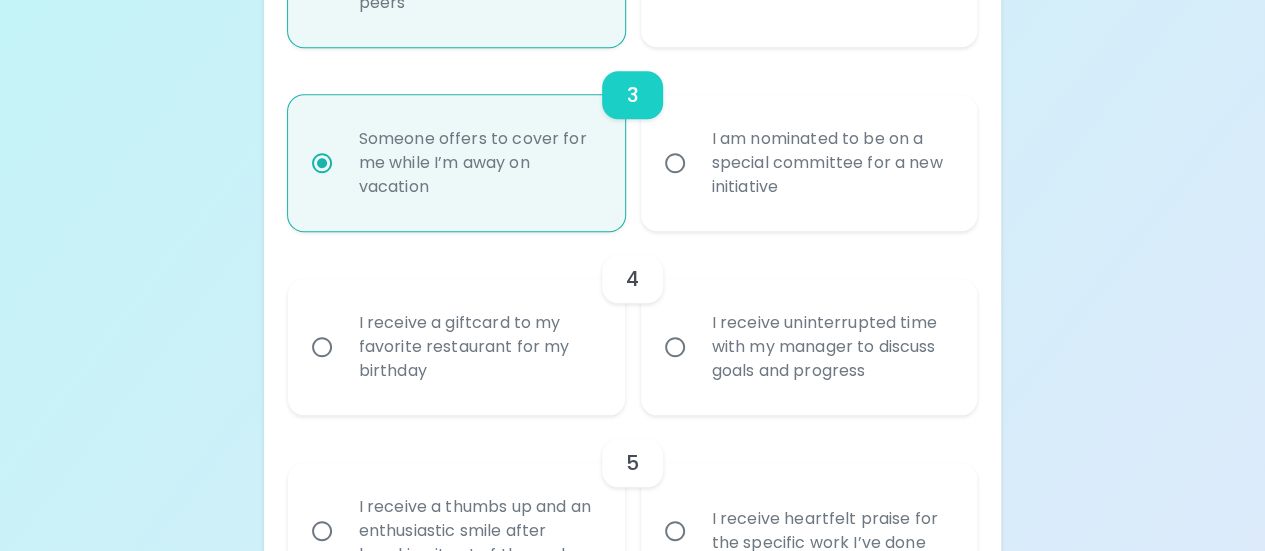 scroll, scrollTop: 825, scrollLeft: 0, axis: vertical 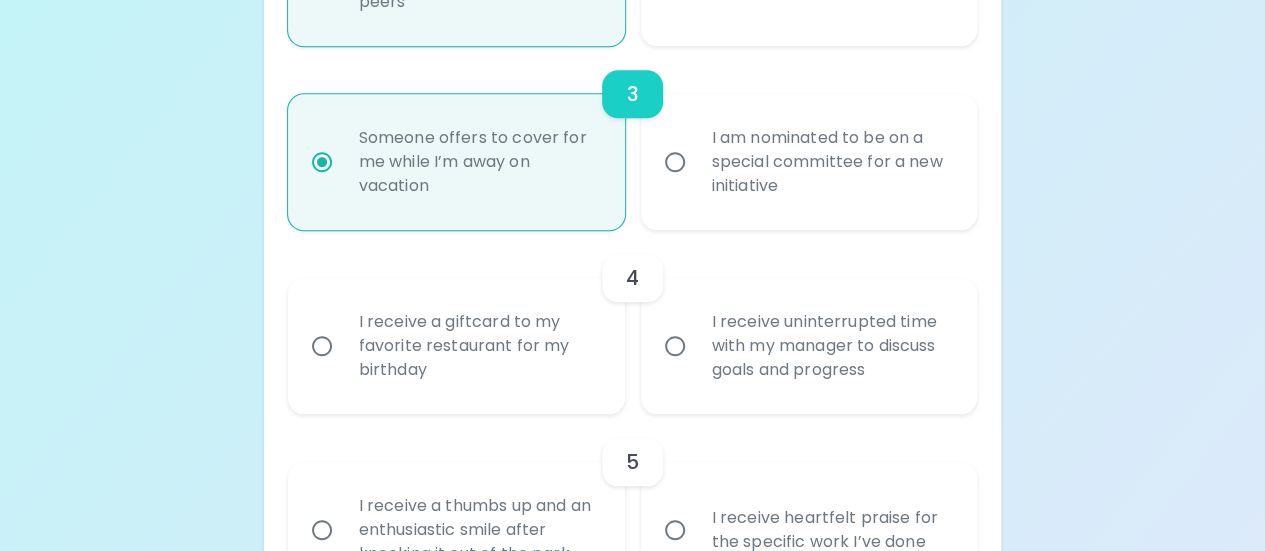 radio on "true" 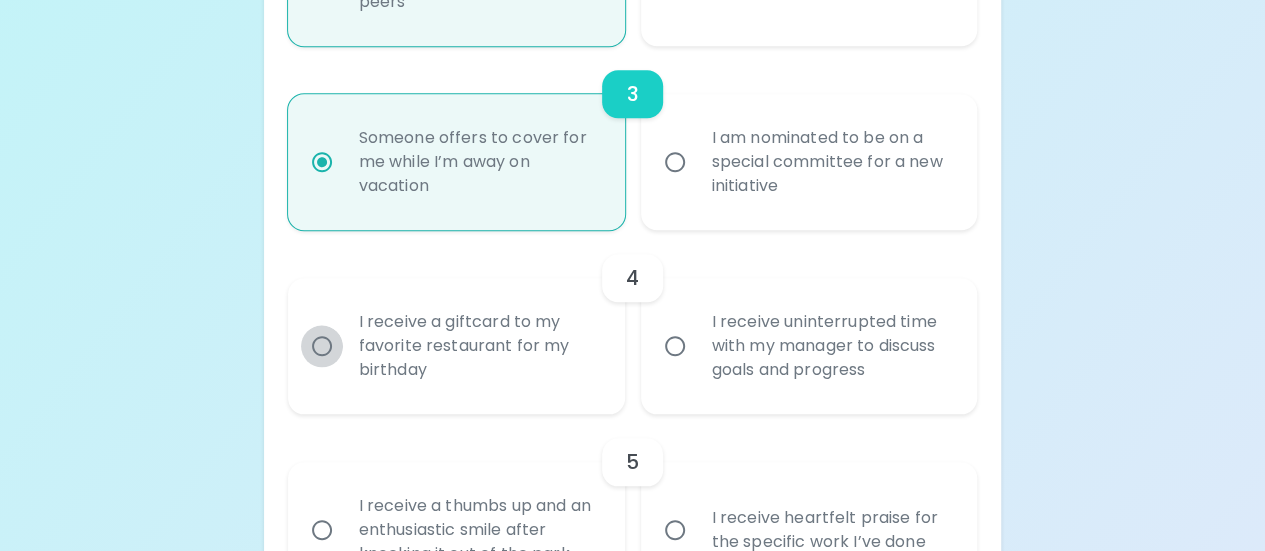 click on "I receive a giftcard to my favorite restaurant for my birthday" at bounding box center (322, 346) 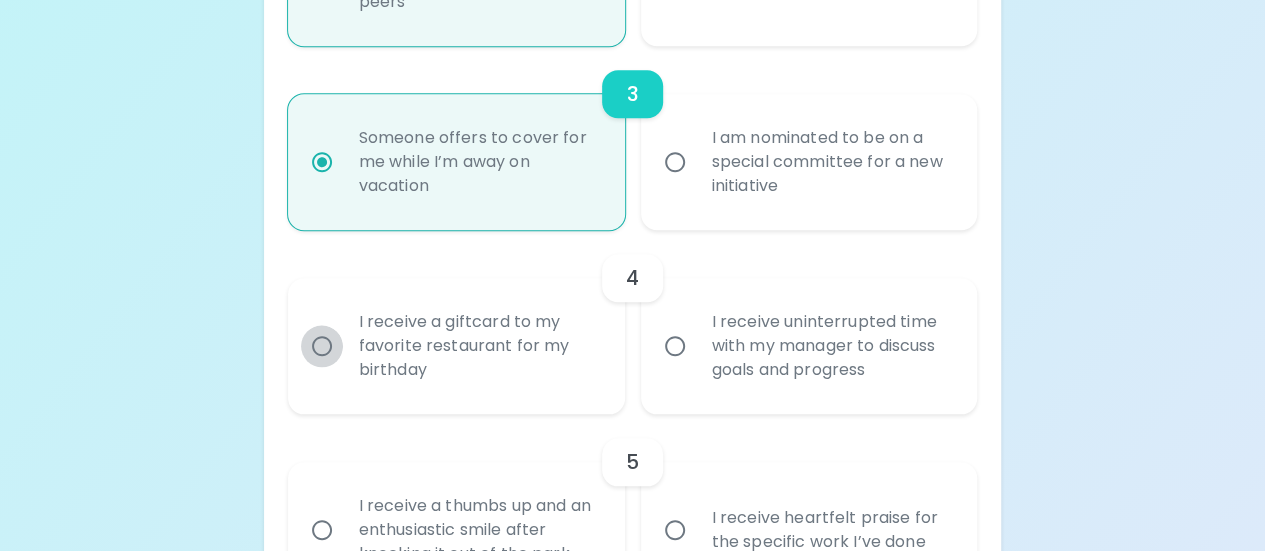 radio on "false" 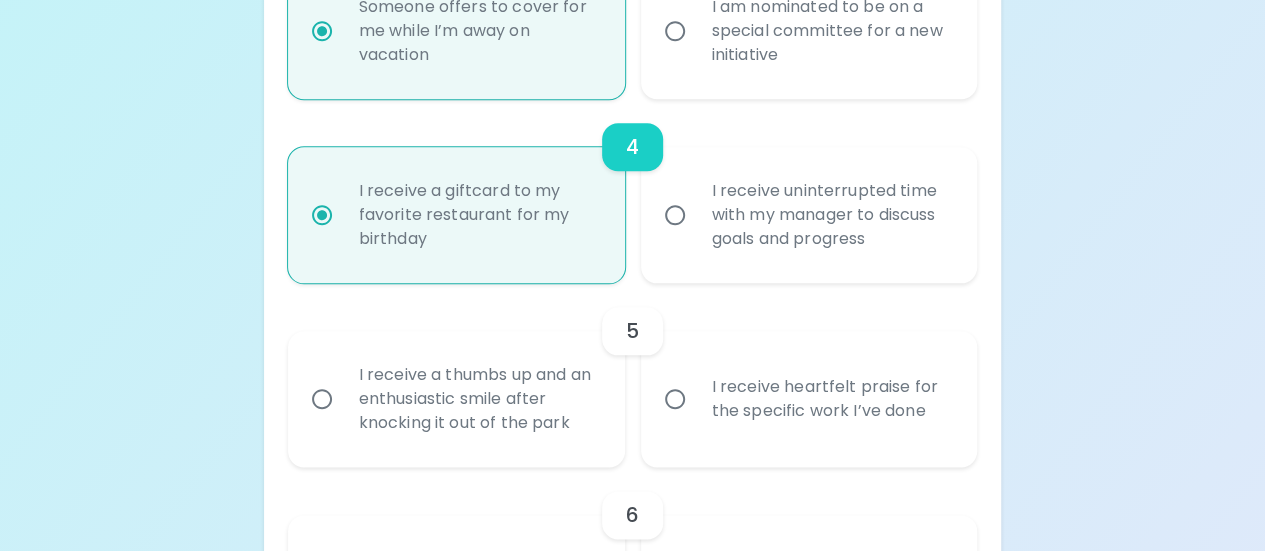 scroll, scrollTop: 985, scrollLeft: 0, axis: vertical 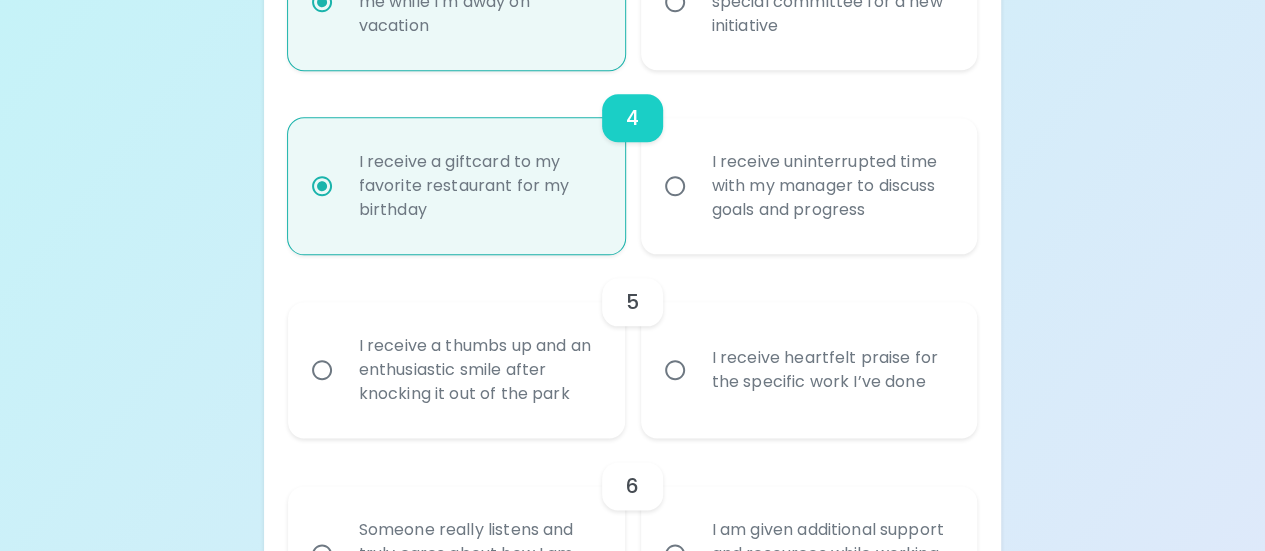 radio on "true" 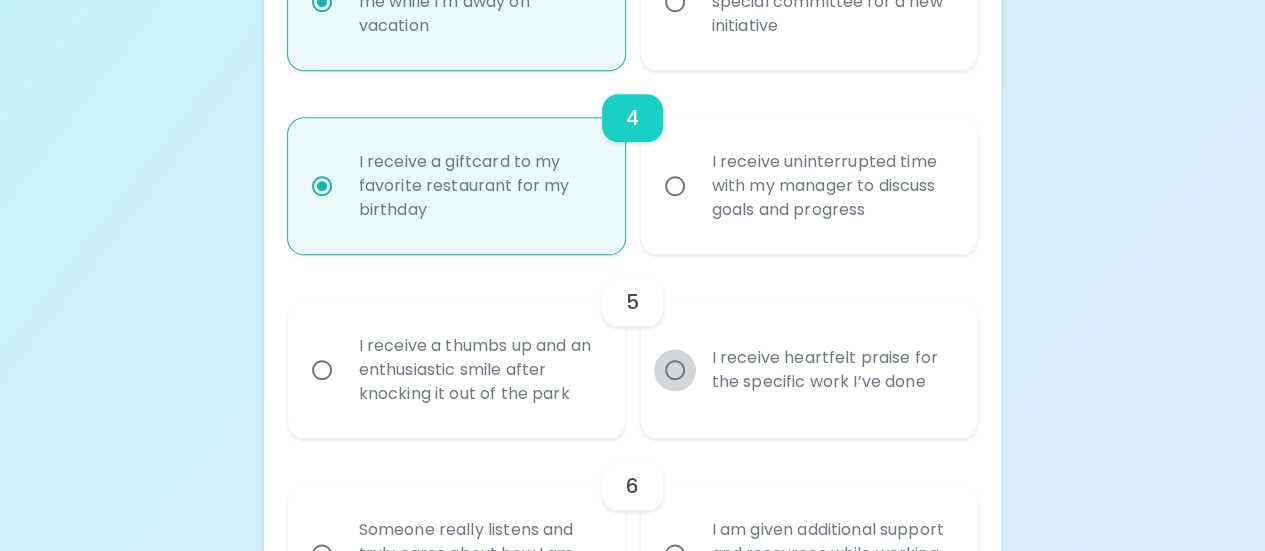click on "I receive heartfelt praise for the specific work I’ve done" at bounding box center [675, 370] 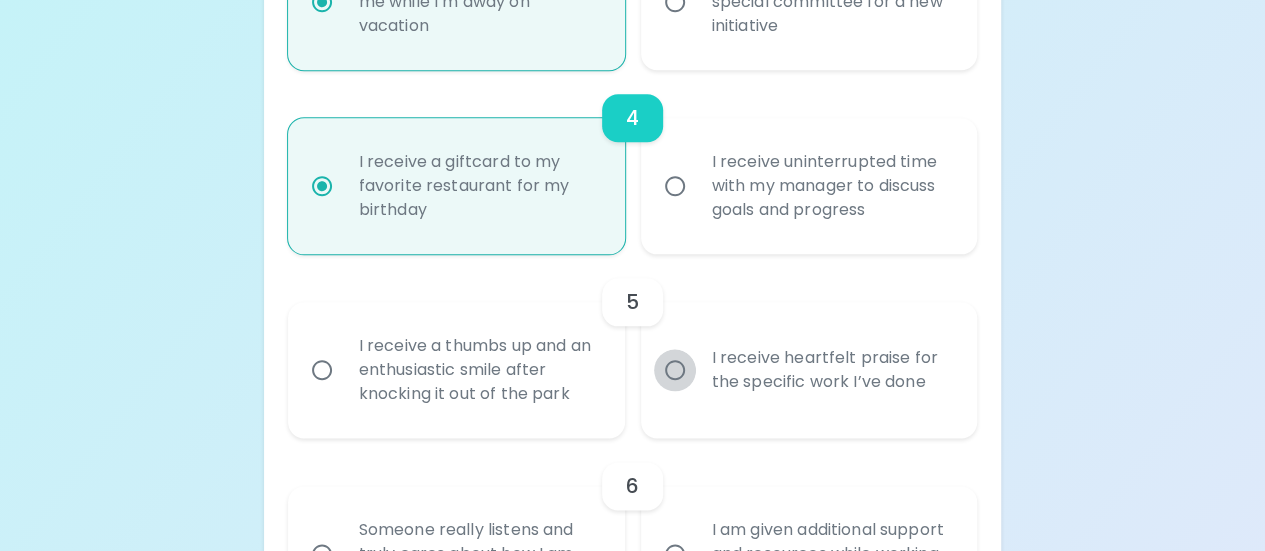radio on "false" 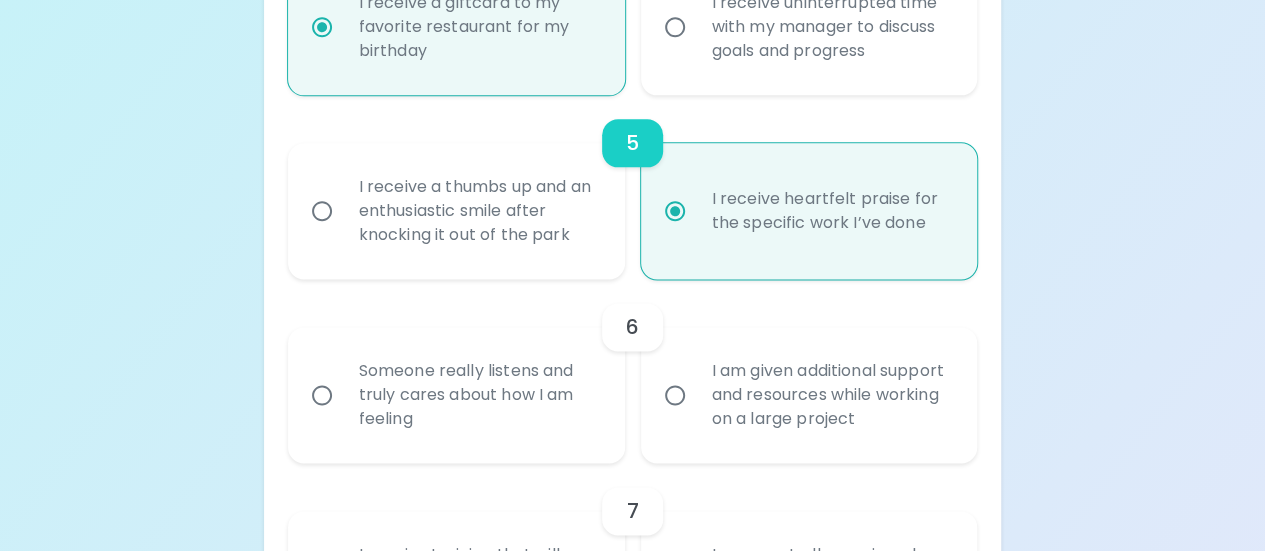 scroll, scrollTop: 1145, scrollLeft: 0, axis: vertical 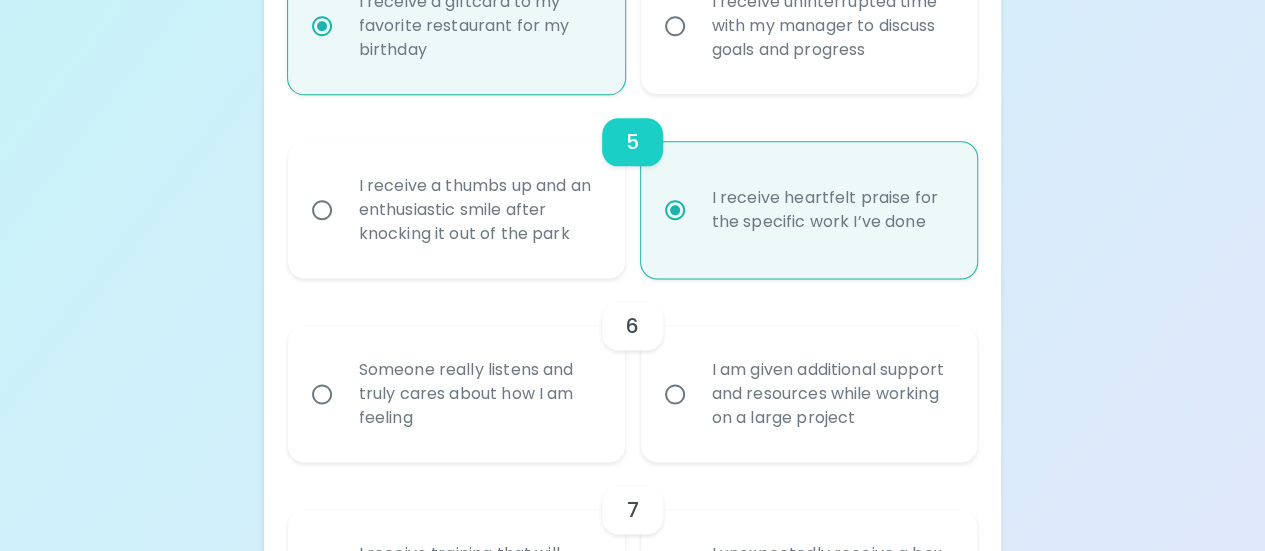 radio on "true" 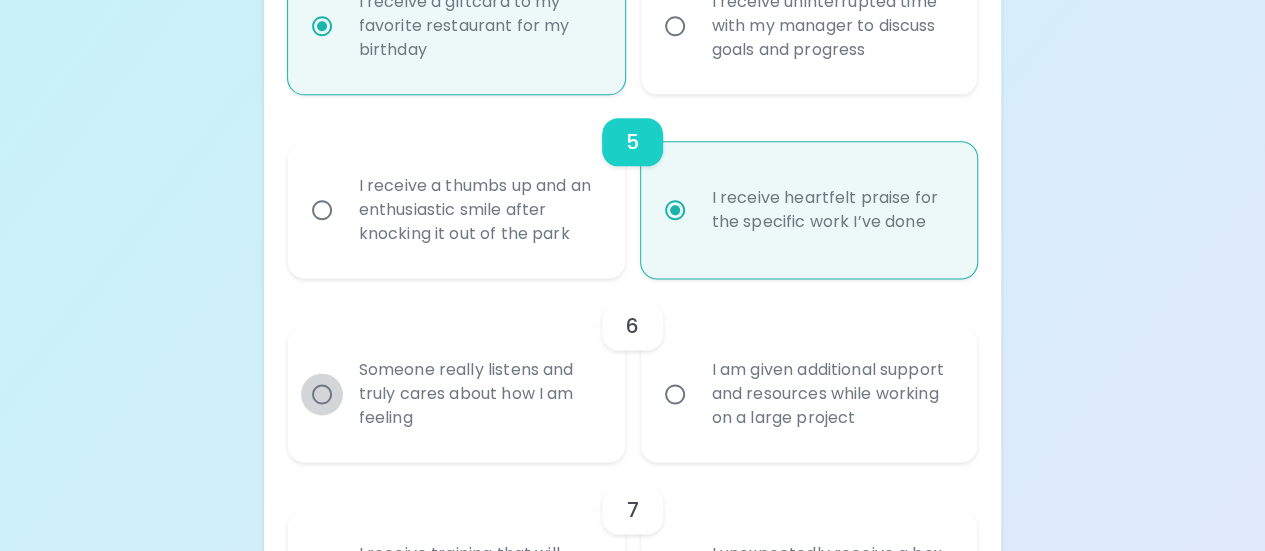 click on "Someone really listens and truly cares about how I am feeling" at bounding box center [322, 394] 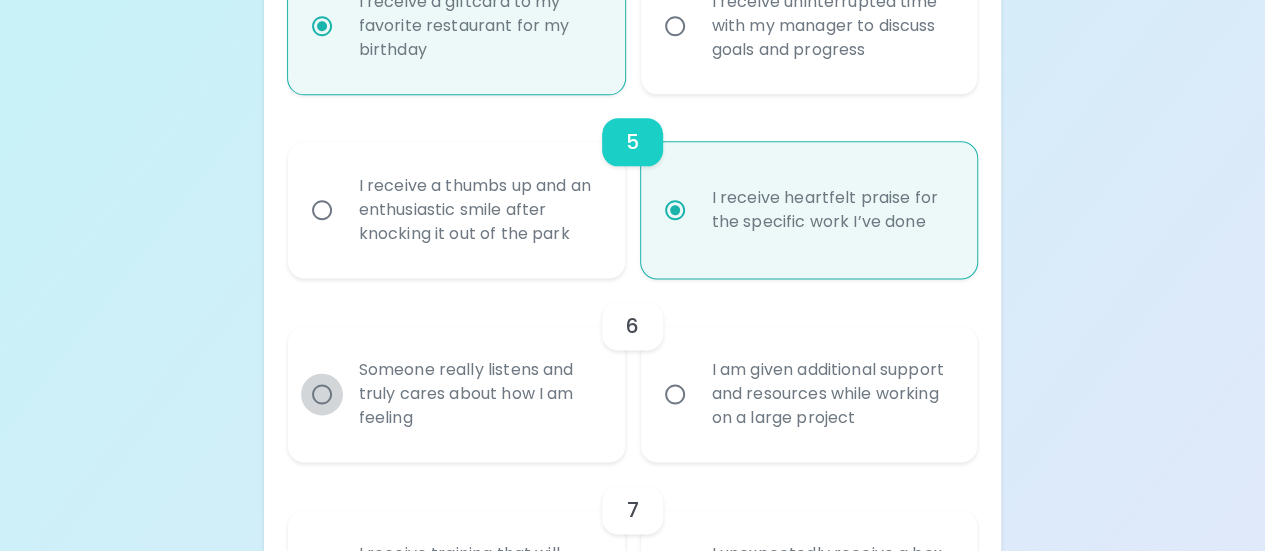 radio on "false" 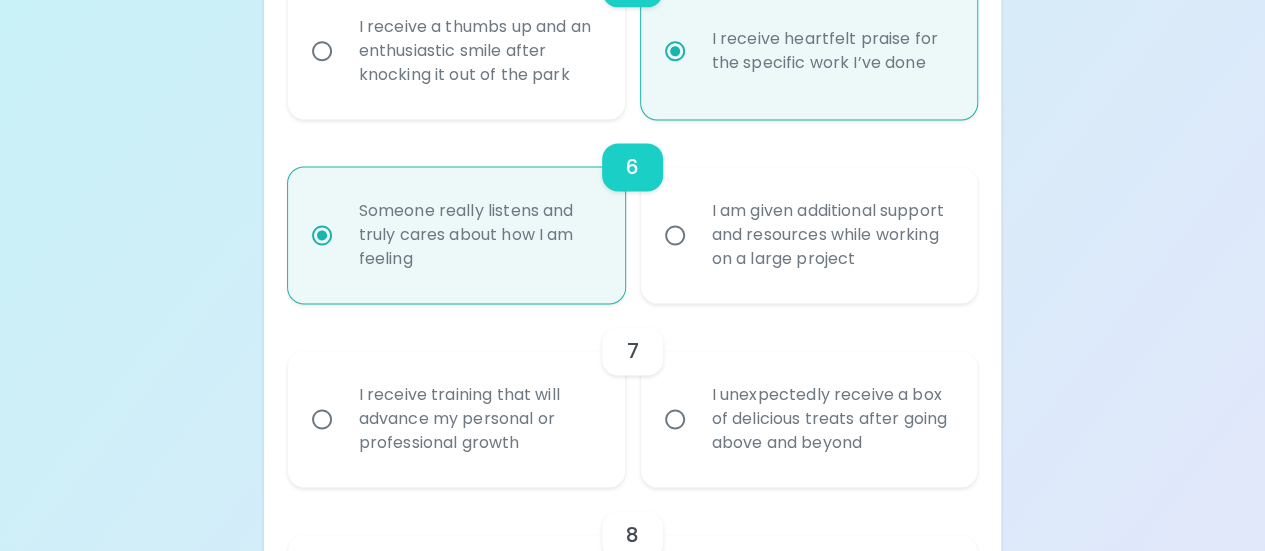 scroll, scrollTop: 1305, scrollLeft: 0, axis: vertical 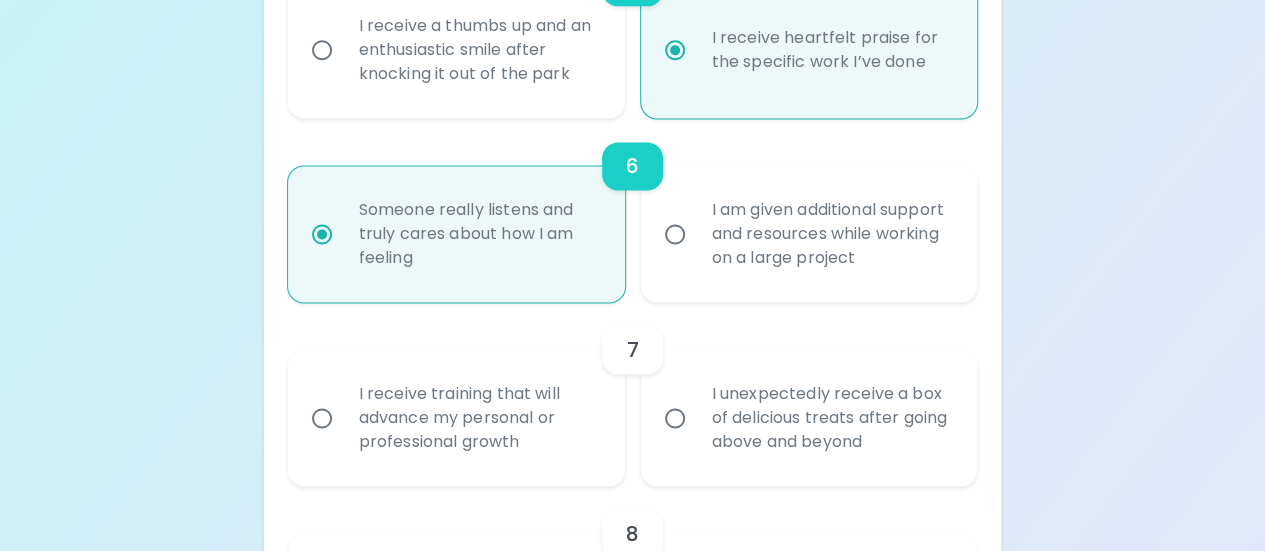 radio on "true" 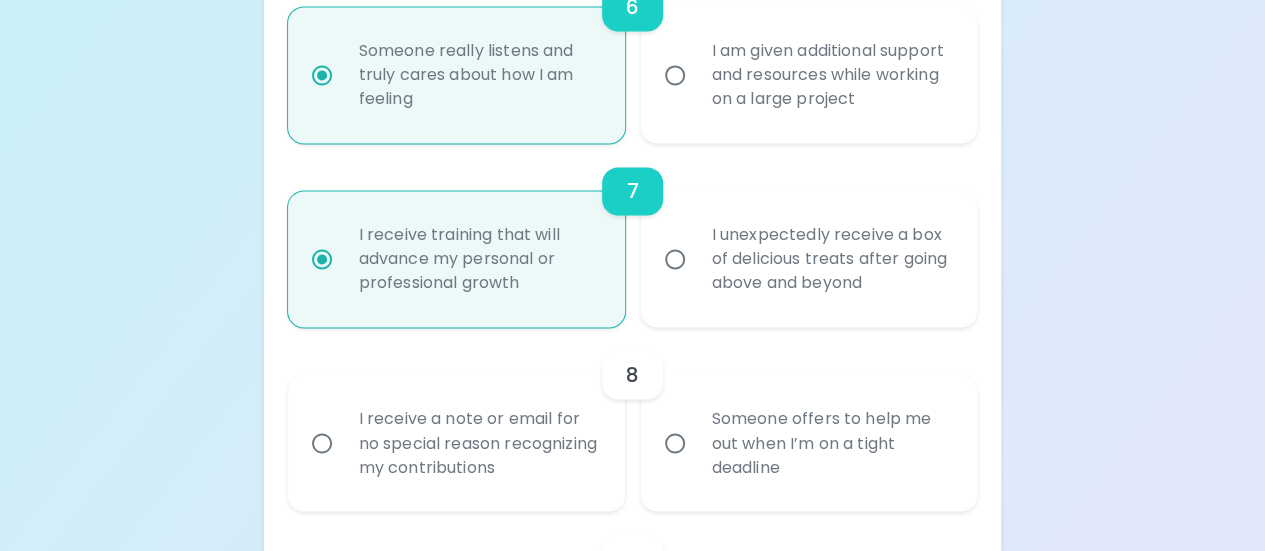 scroll, scrollTop: 1465, scrollLeft: 0, axis: vertical 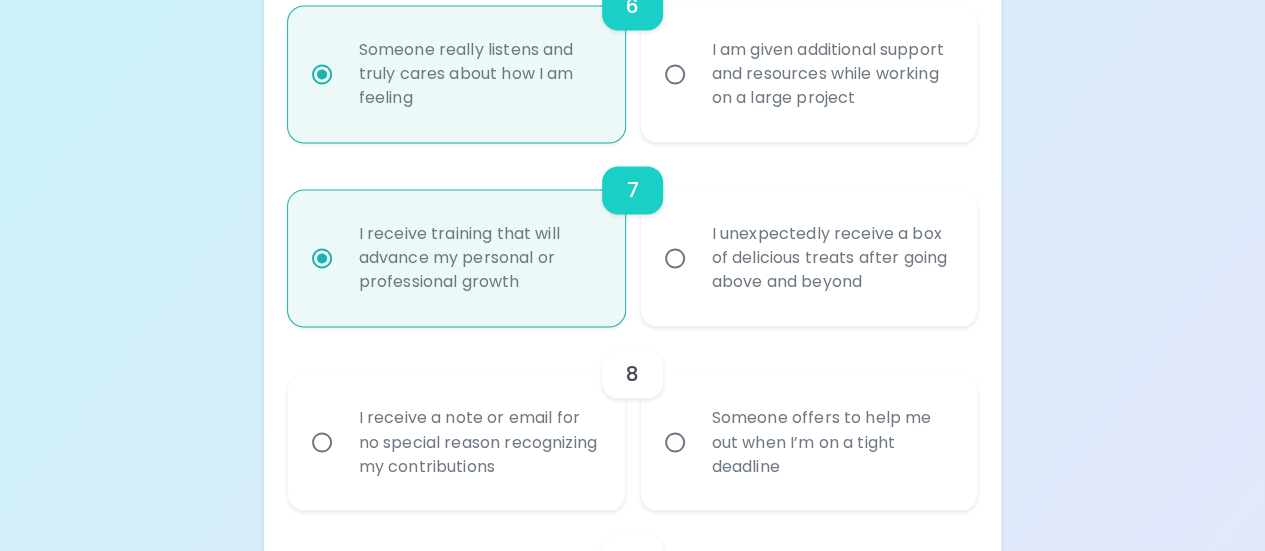 radio on "true" 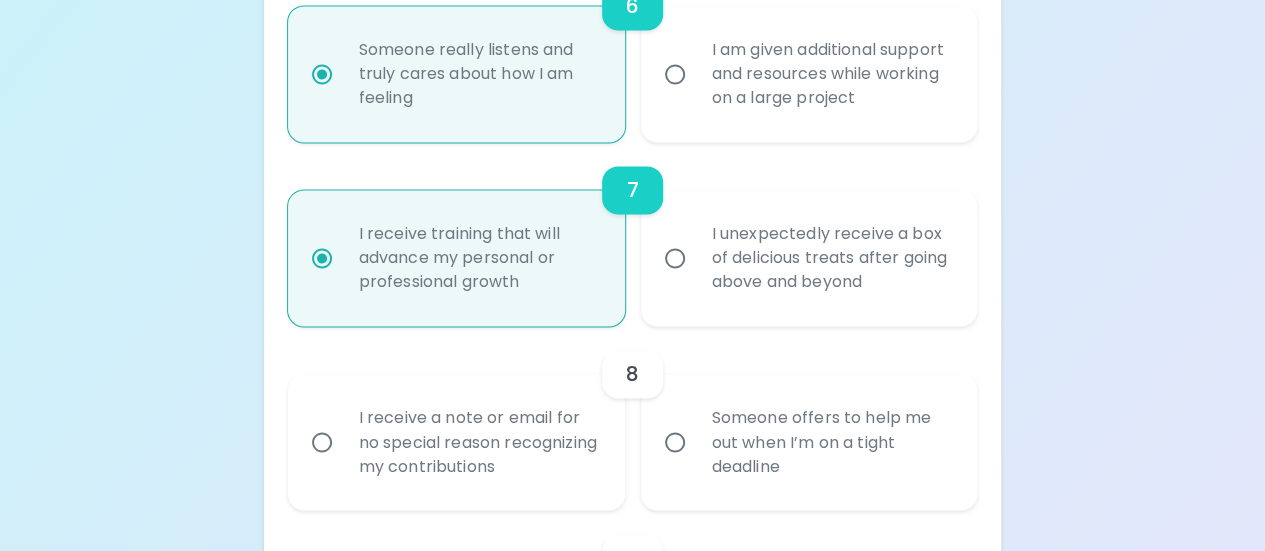 radio on "false" 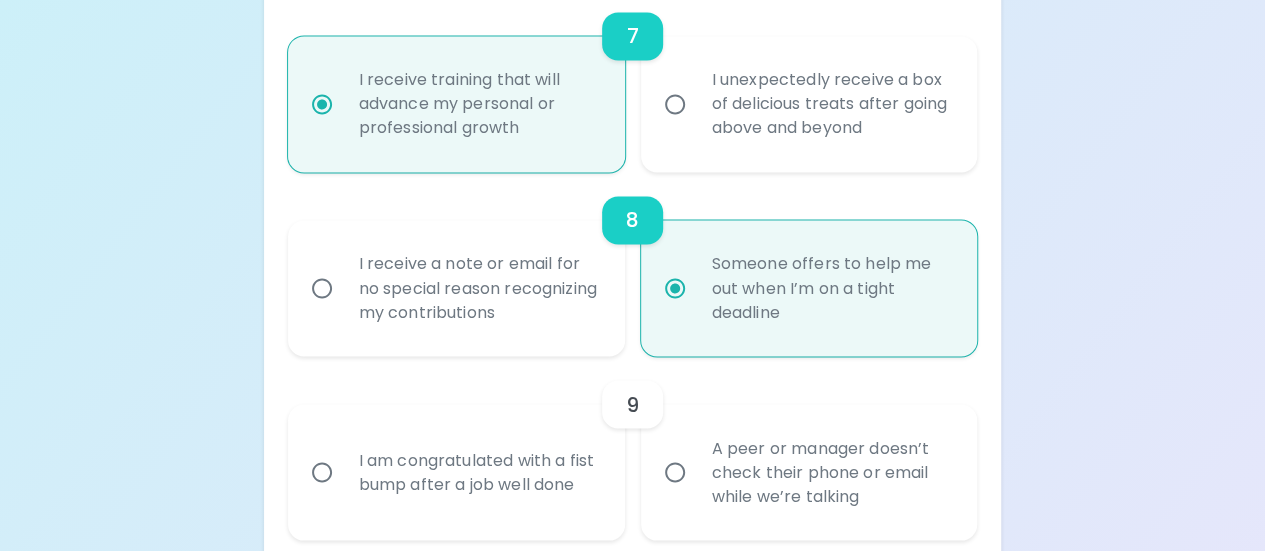 scroll, scrollTop: 1625, scrollLeft: 0, axis: vertical 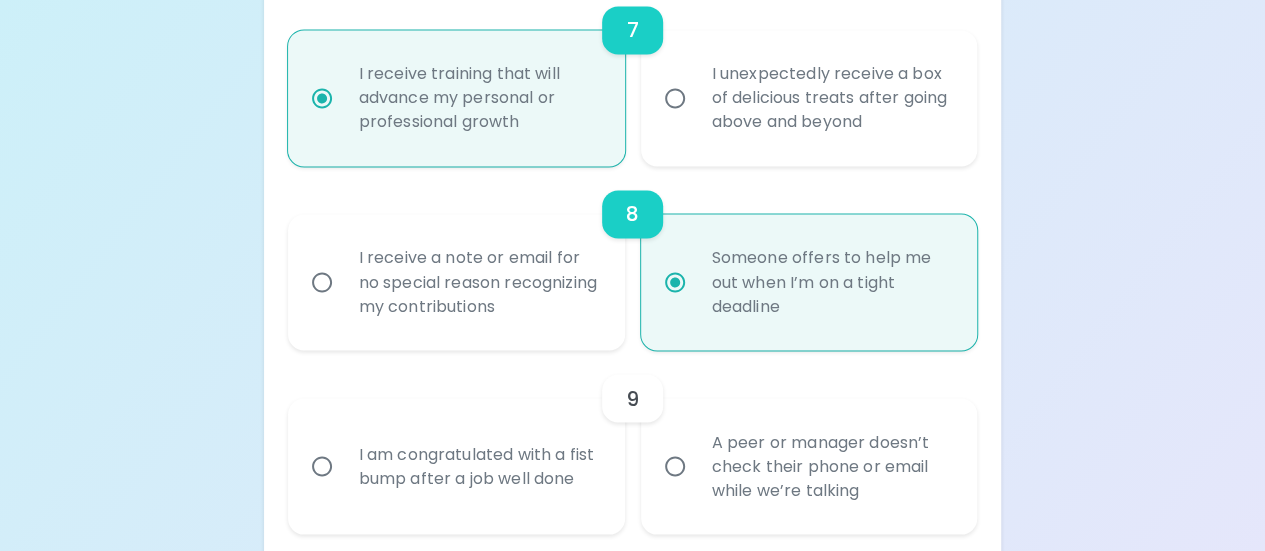 radio on "true" 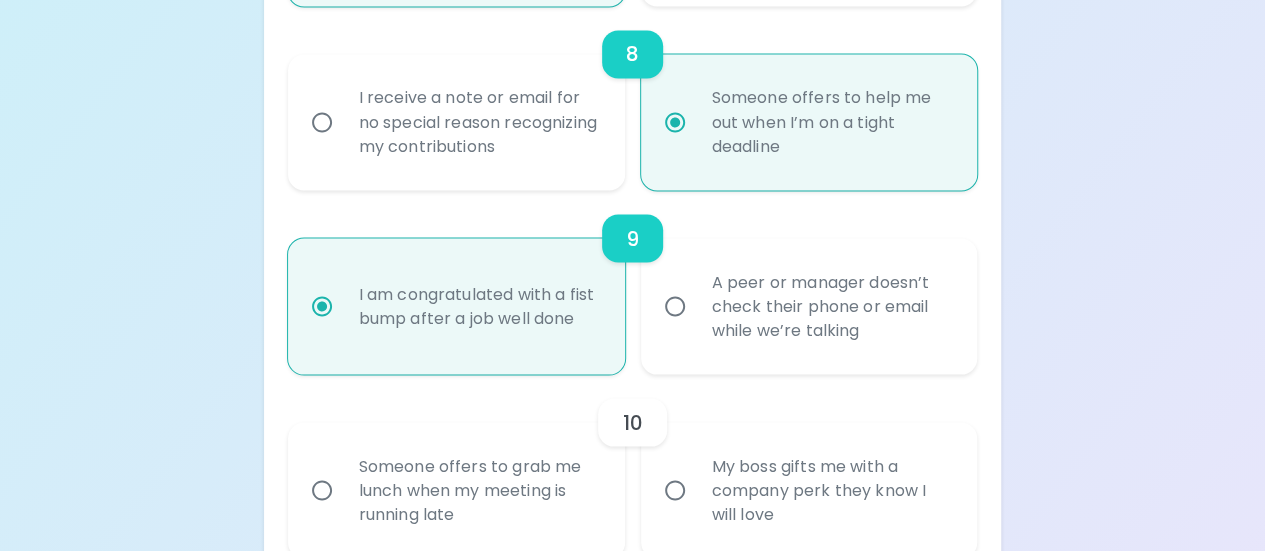 radio on "true" 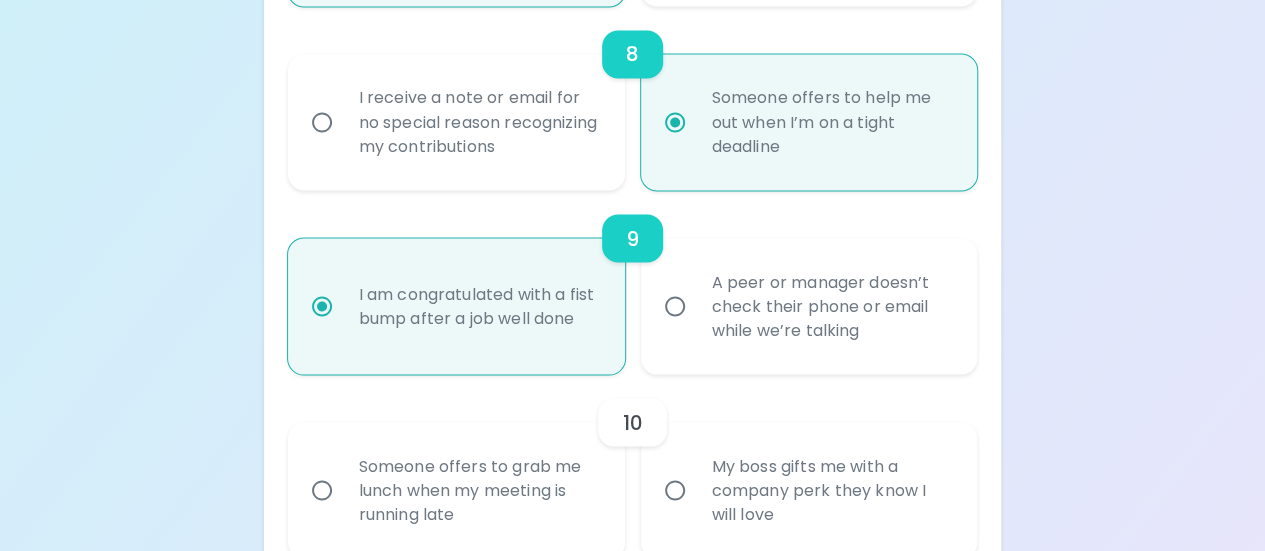 radio on "false" 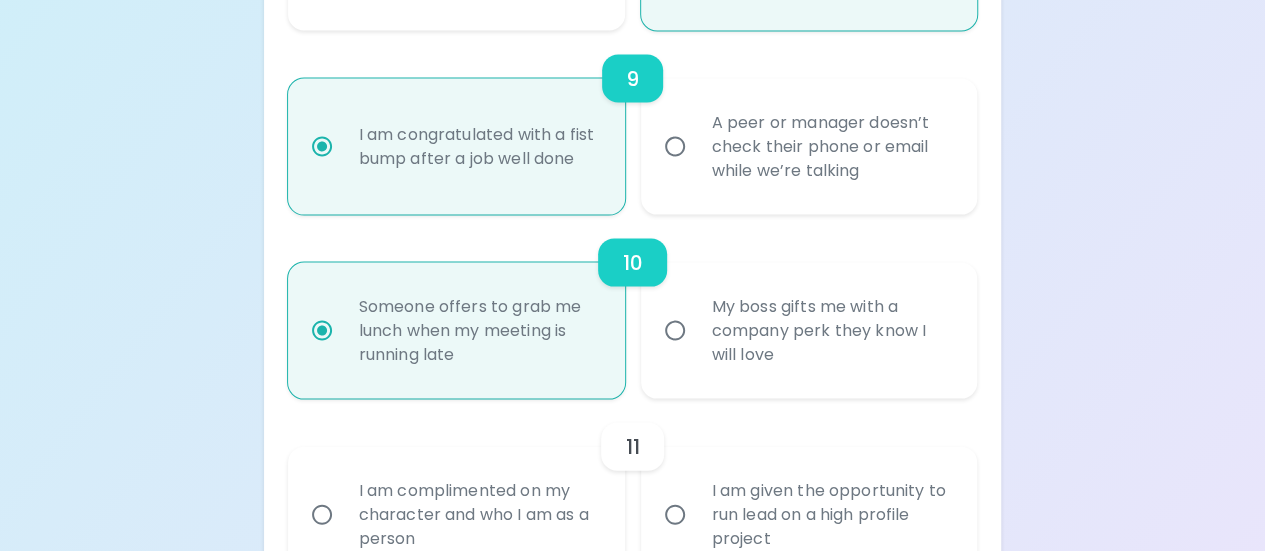 scroll, scrollTop: 1945, scrollLeft: 0, axis: vertical 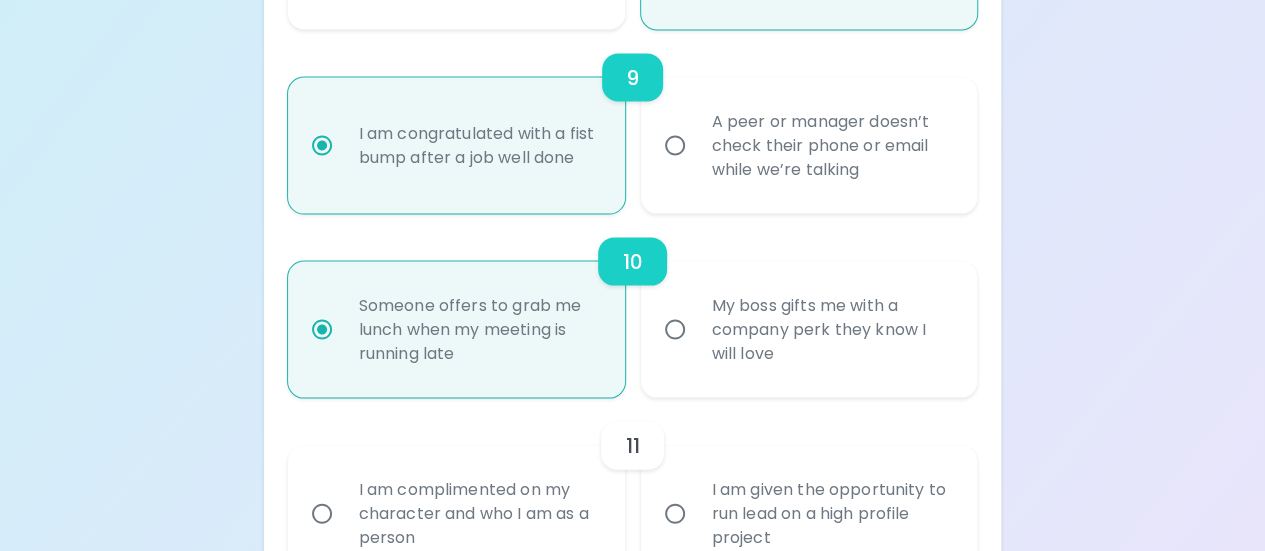 radio on "true" 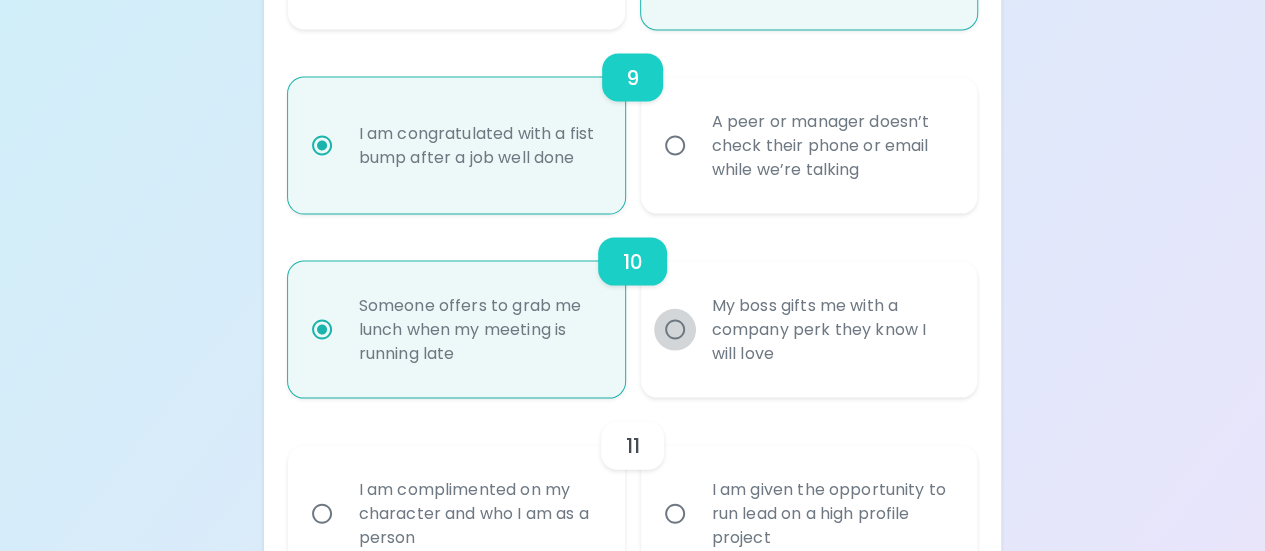click on "My boss gifts me with a company perk they know I will love" at bounding box center [675, 330] 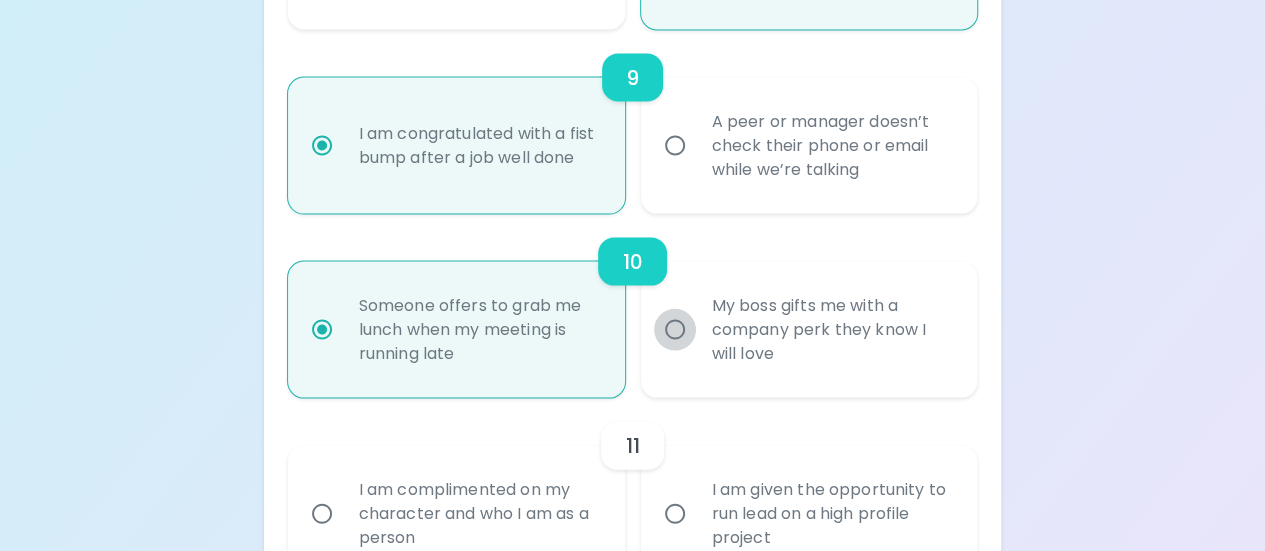 radio on "false" 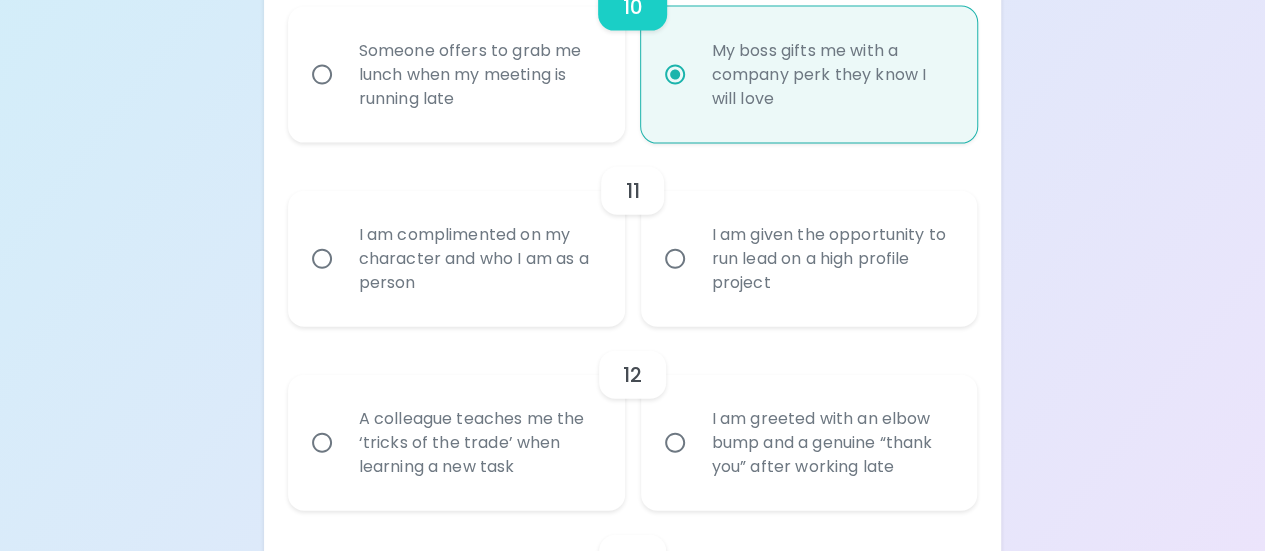 scroll, scrollTop: 2169, scrollLeft: 0, axis: vertical 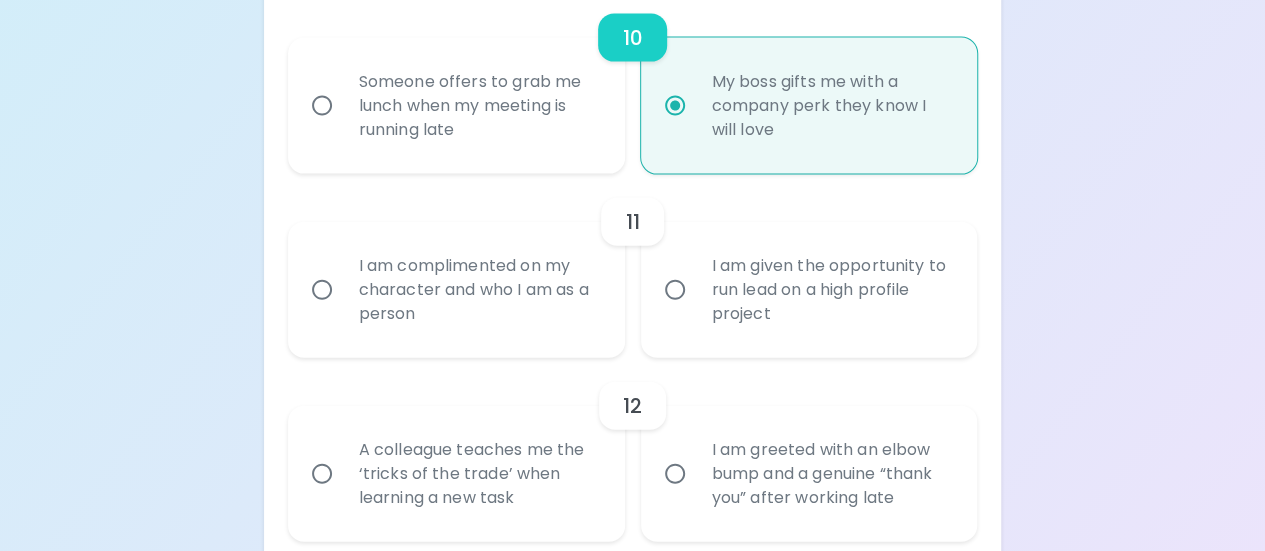 radio on "true" 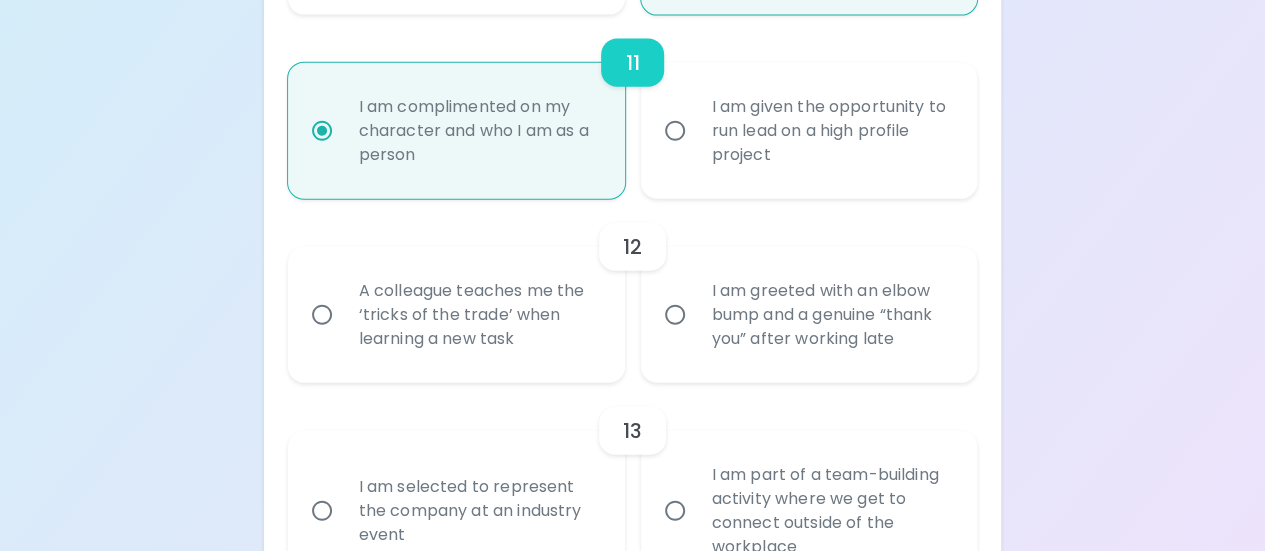 scroll, scrollTop: 2329, scrollLeft: 0, axis: vertical 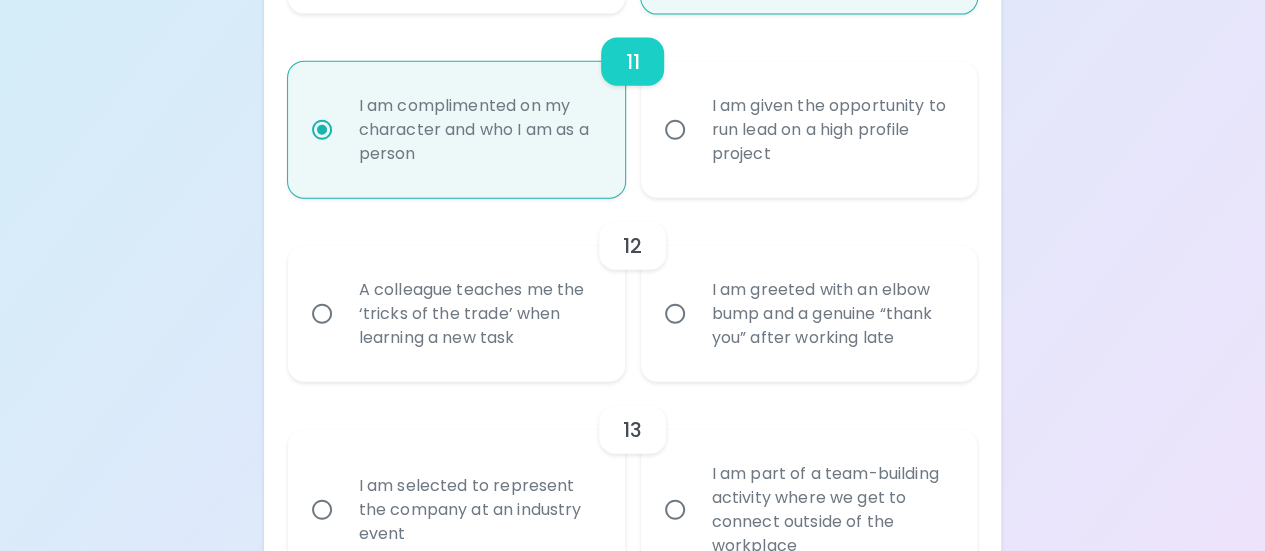 radio on "true" 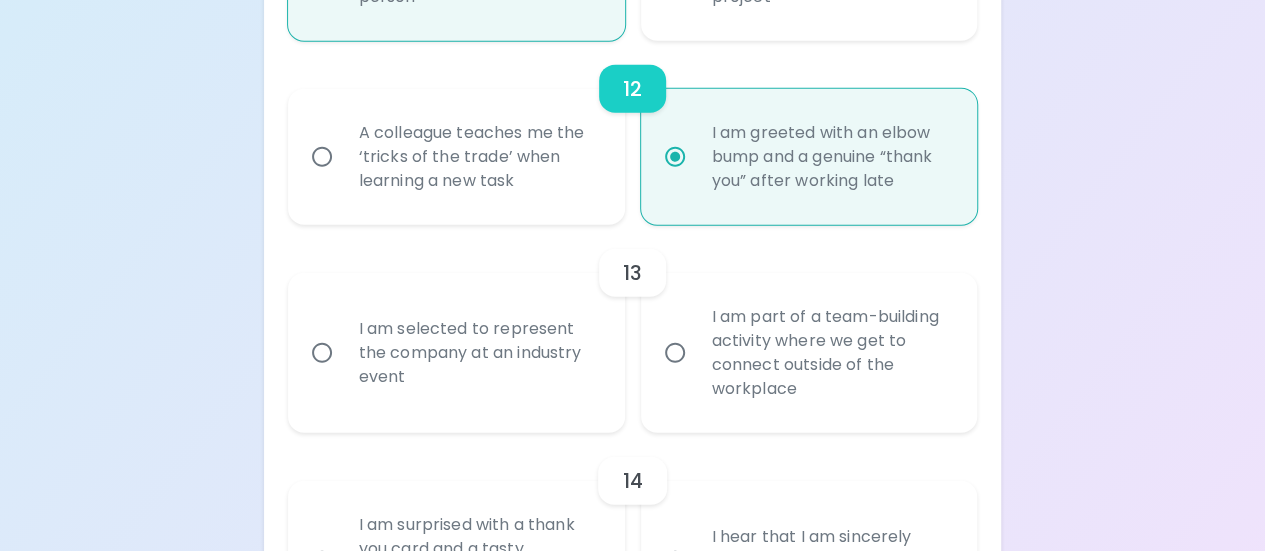 scroll, scrollTop: 2489, scrollLeft: 0, axis: vertical 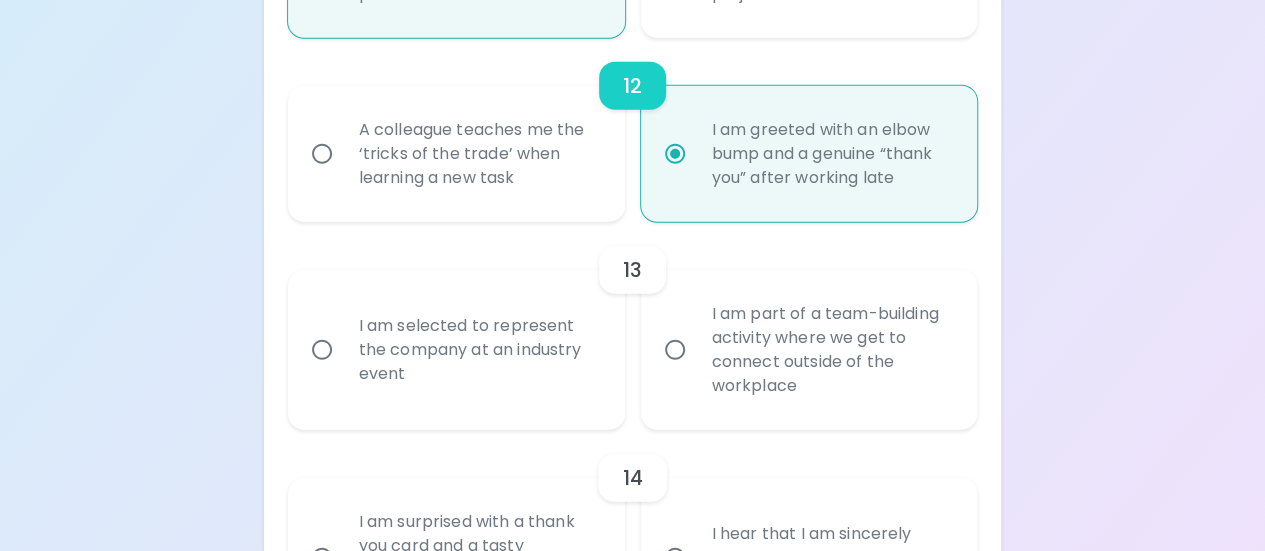 radio on "true" 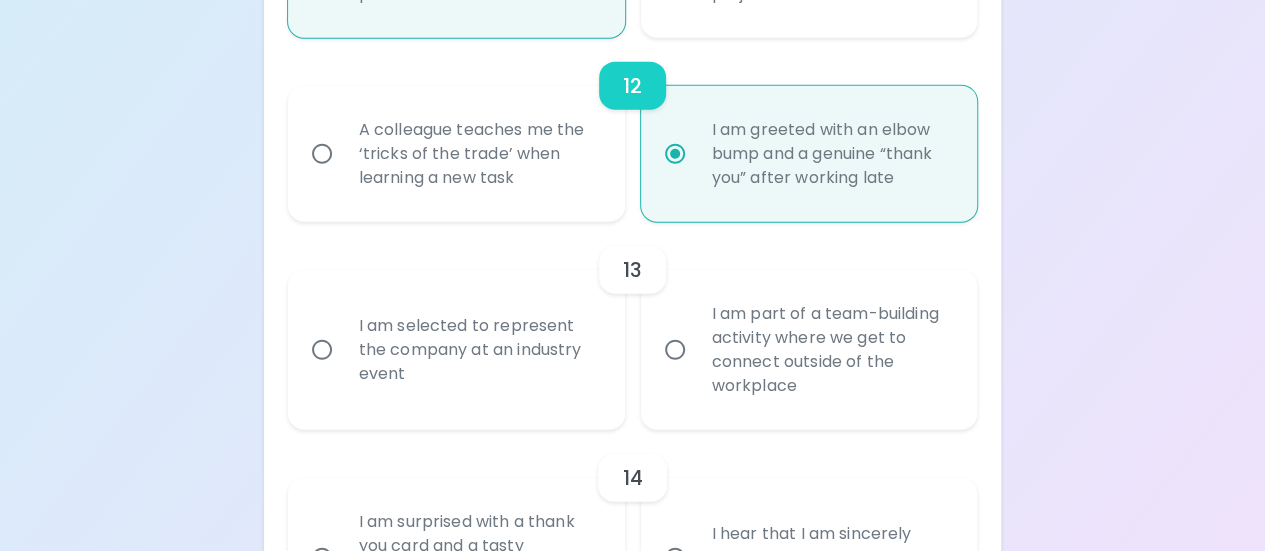 radio on "false" 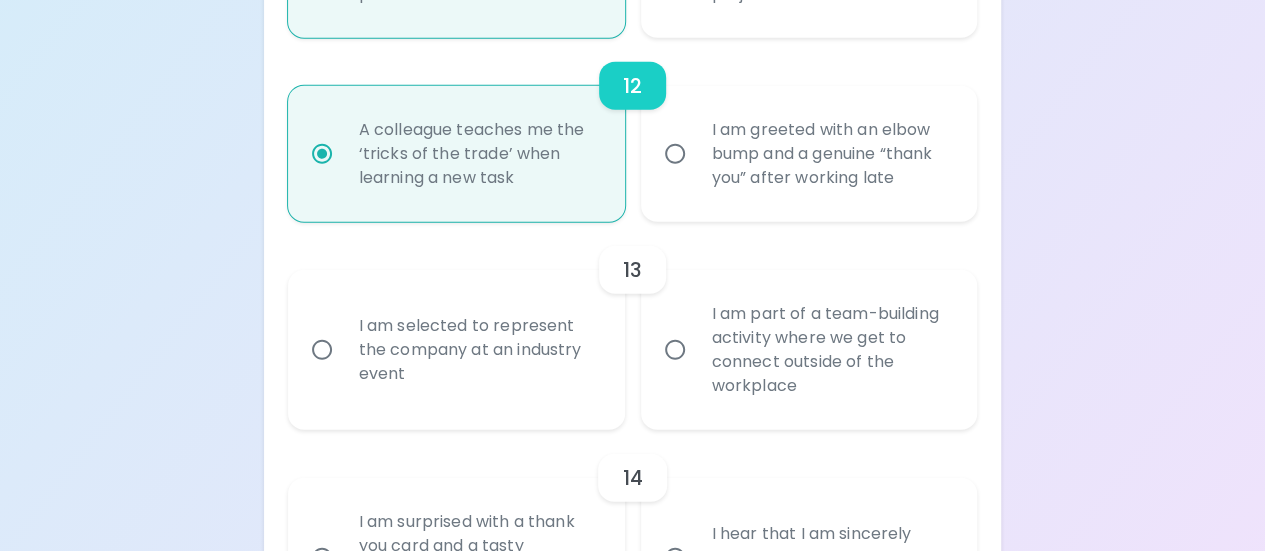 radio on "true" 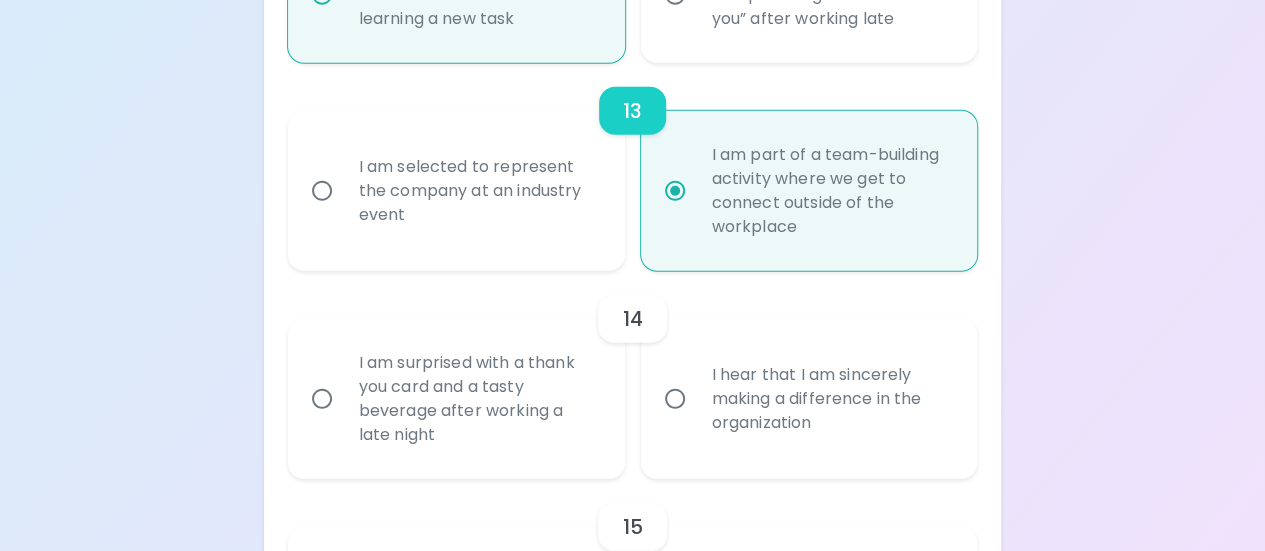 scroll, scrollTop: 2649, scrollLeft: 0, axis: vertical 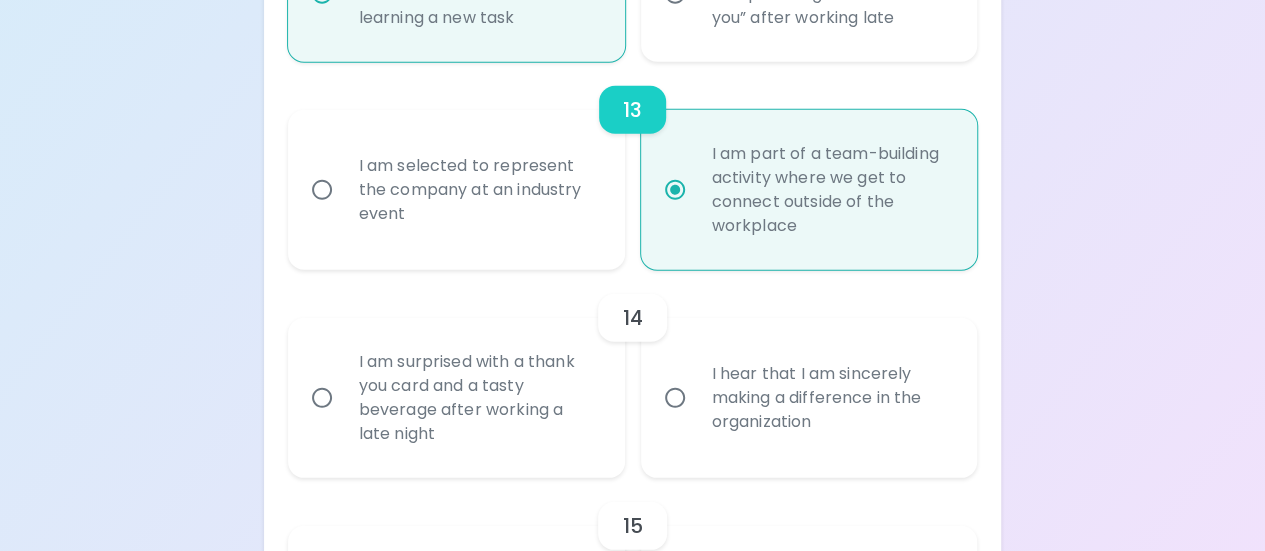 radio on "true" 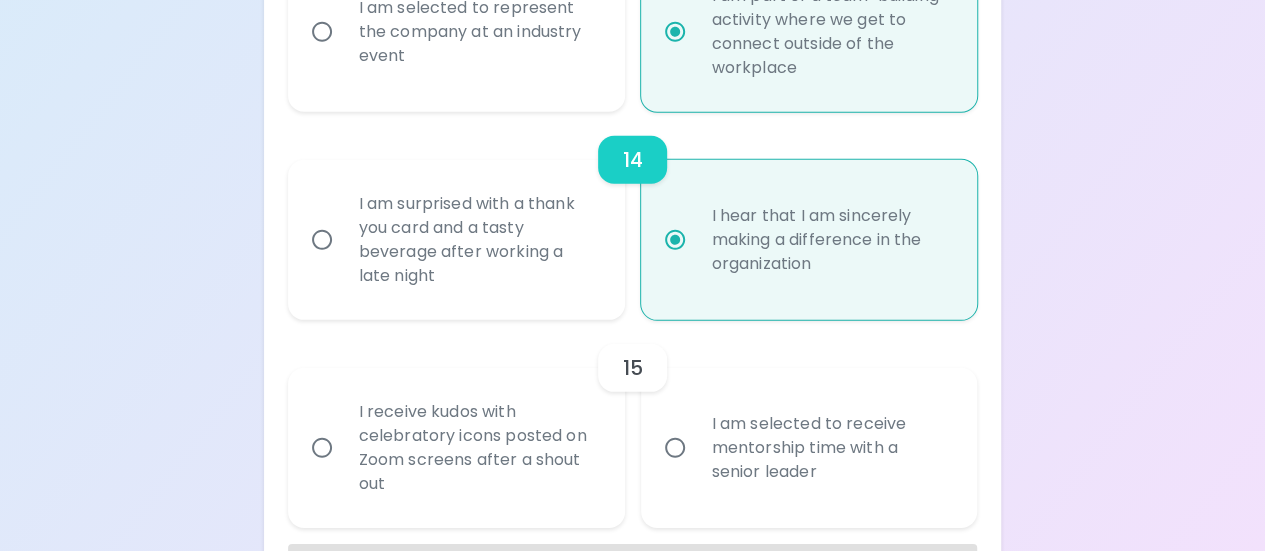 scroll, scrollTop: 2809, scrollLeft: 0, axis: vertical 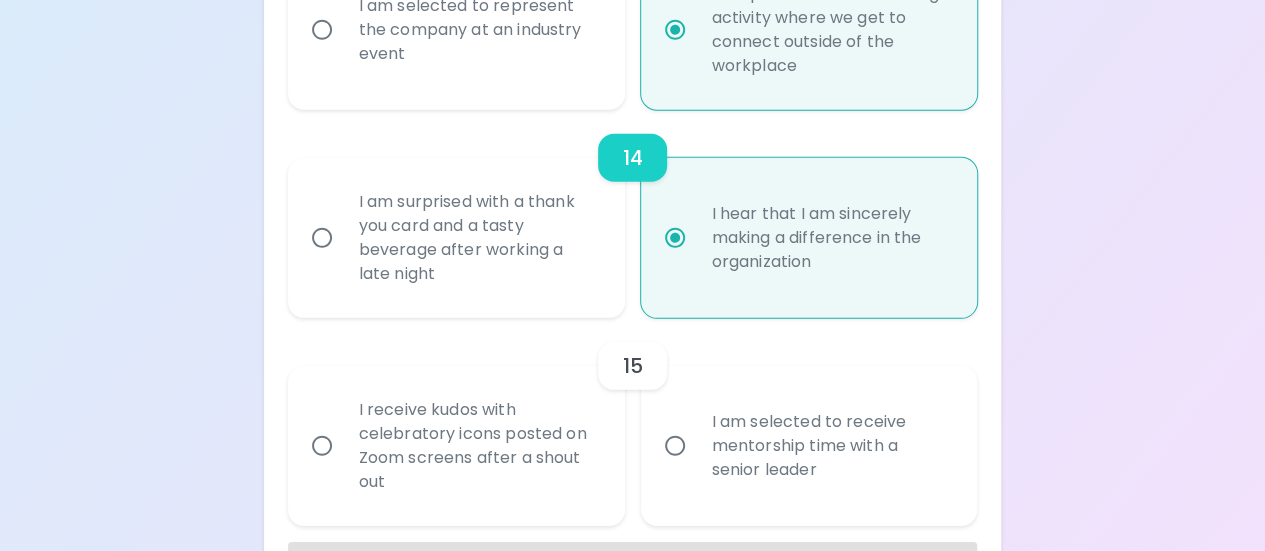 radio on "true" 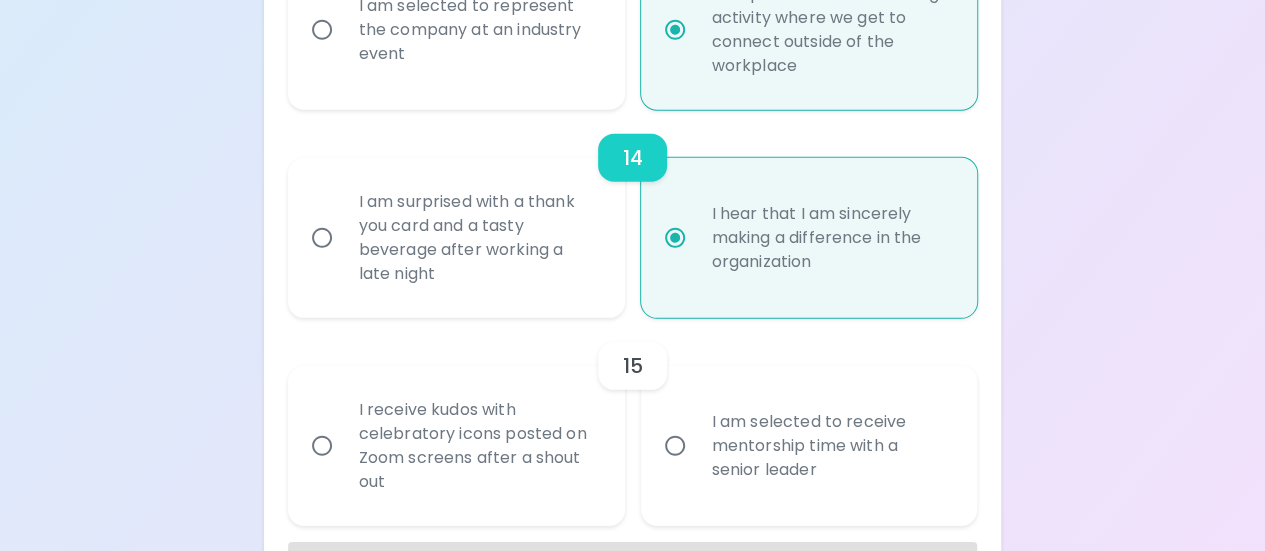 radio on "false" 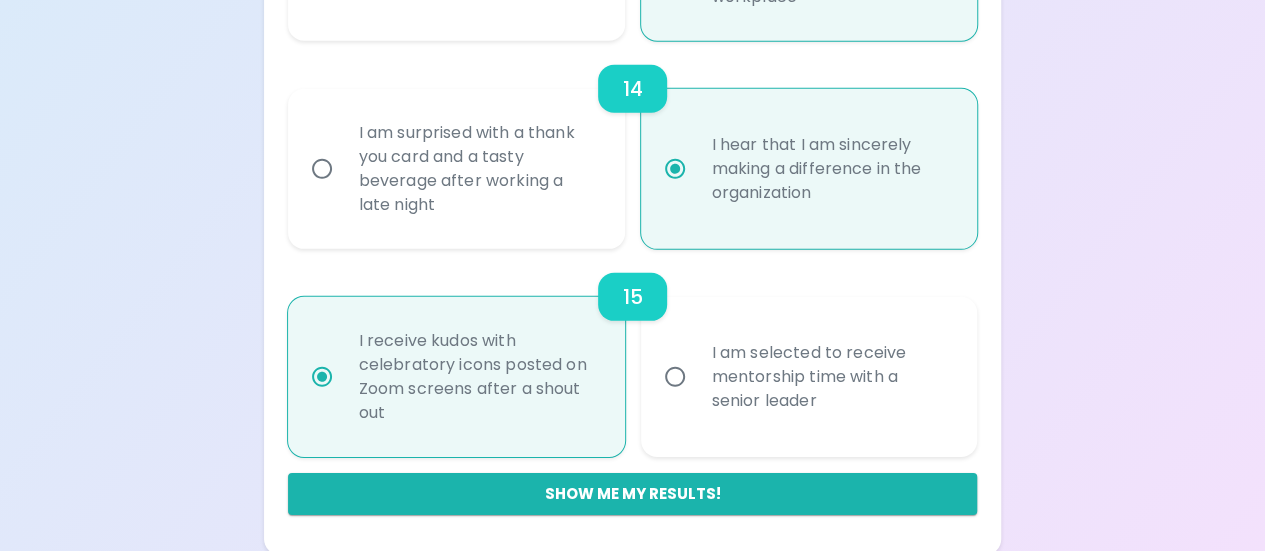 scroll, scrollTop: 2881, scrollLeft: 0, axis: vertical 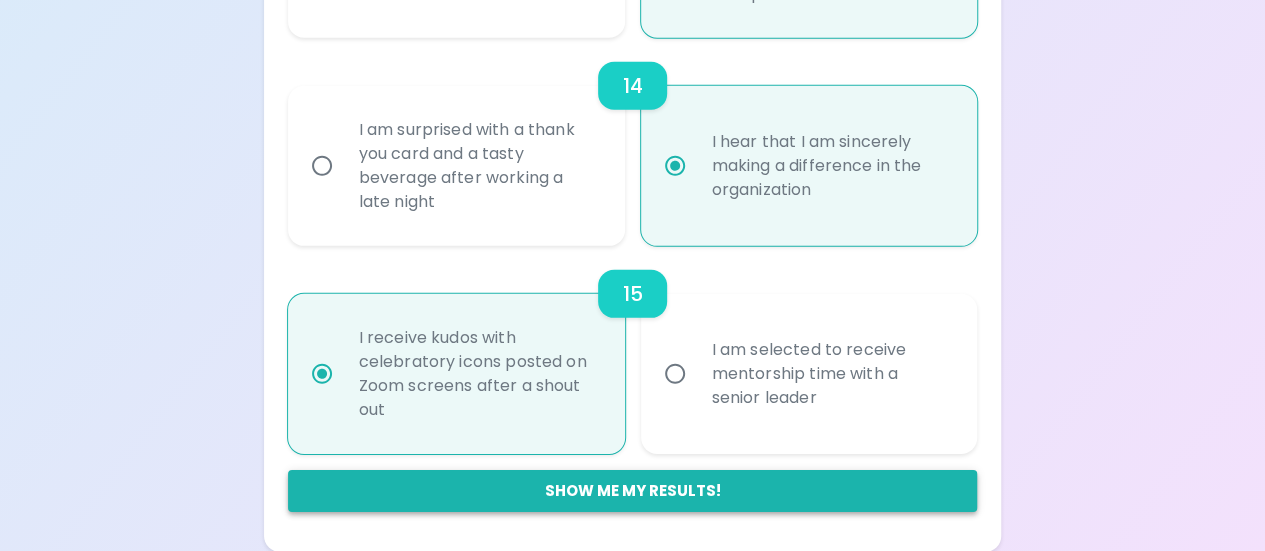 radio on "true" 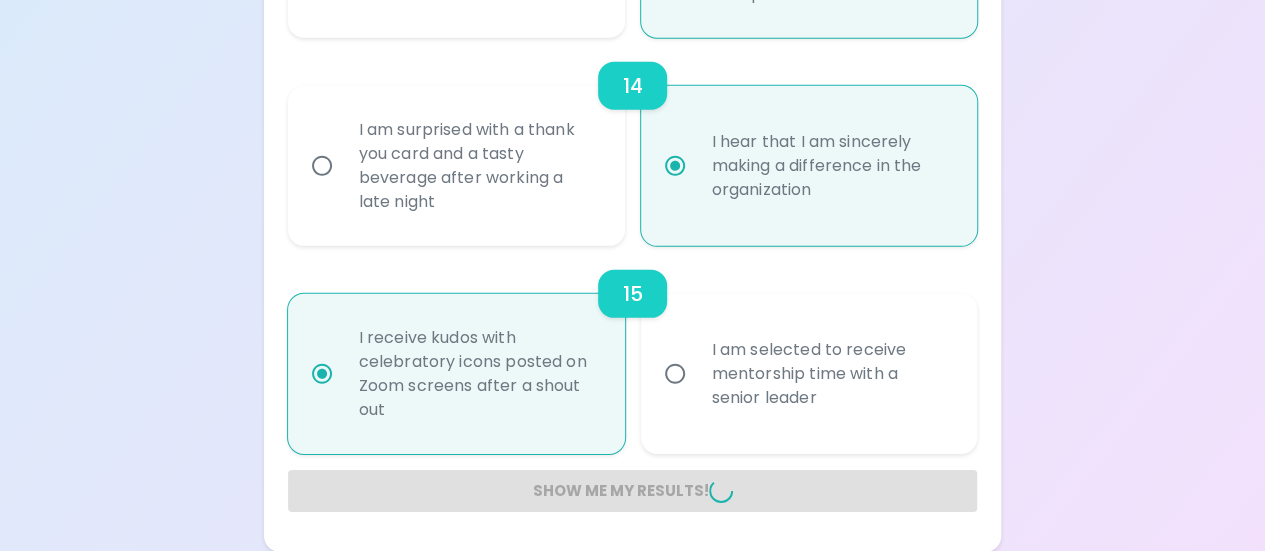 radio on "false" 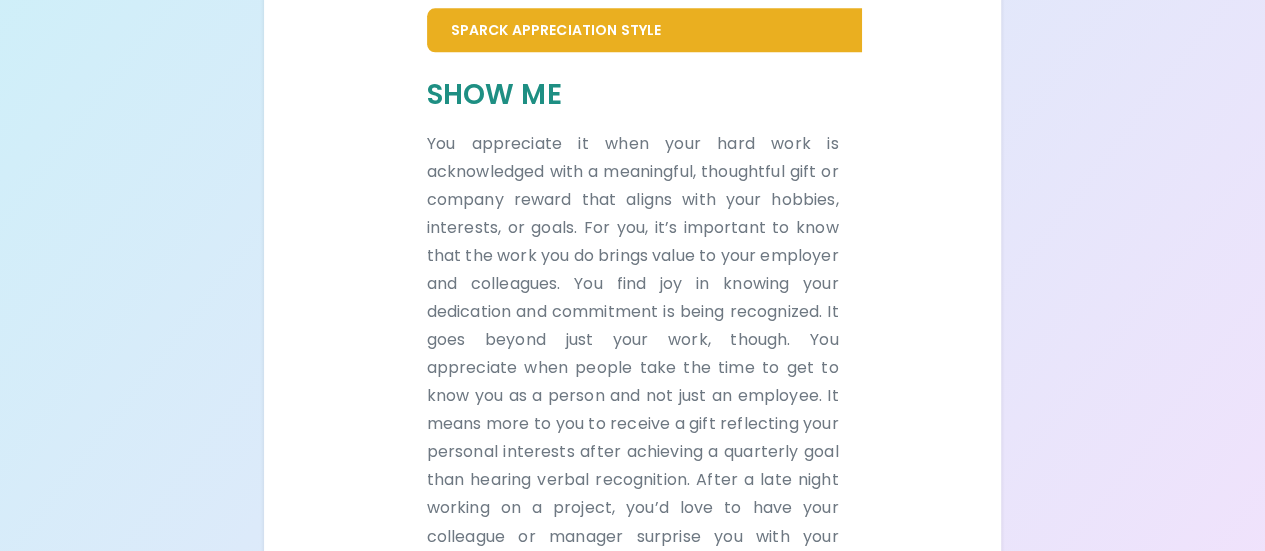 scroll, scrollTop: 1370, scrollLeft: 0, axis: vertical 